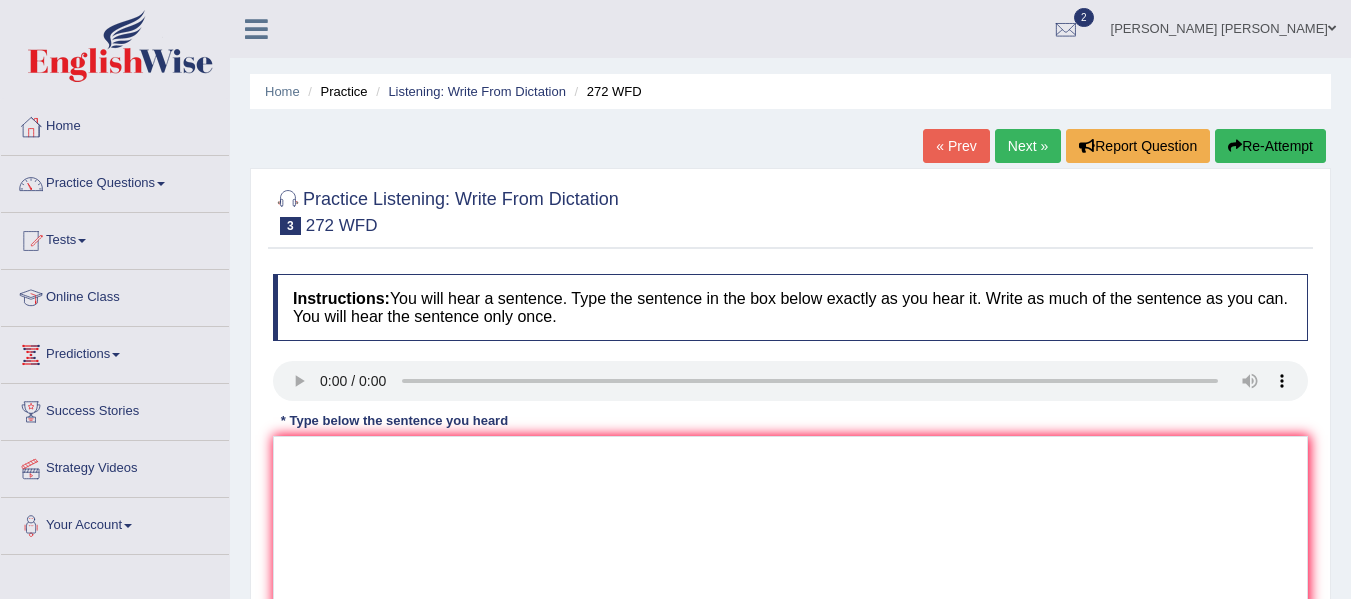 scroll, scrollTop: 200, scrollLeft: 0, axis: vertical 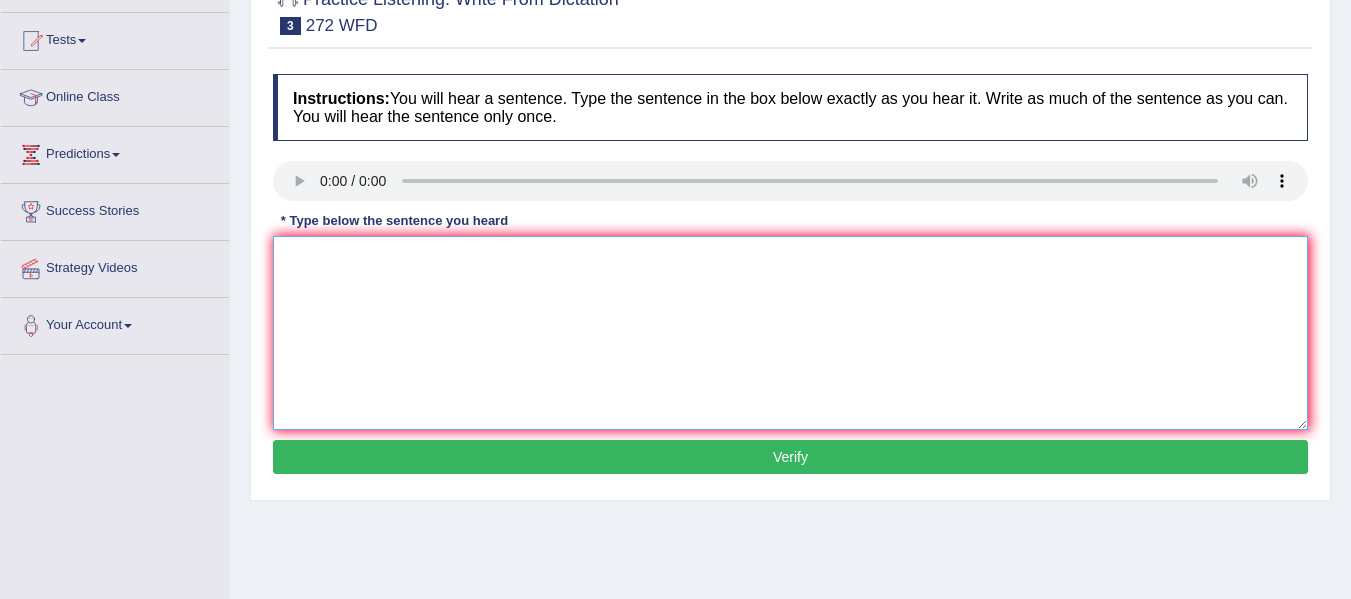 click at bounding box center [790, 333] 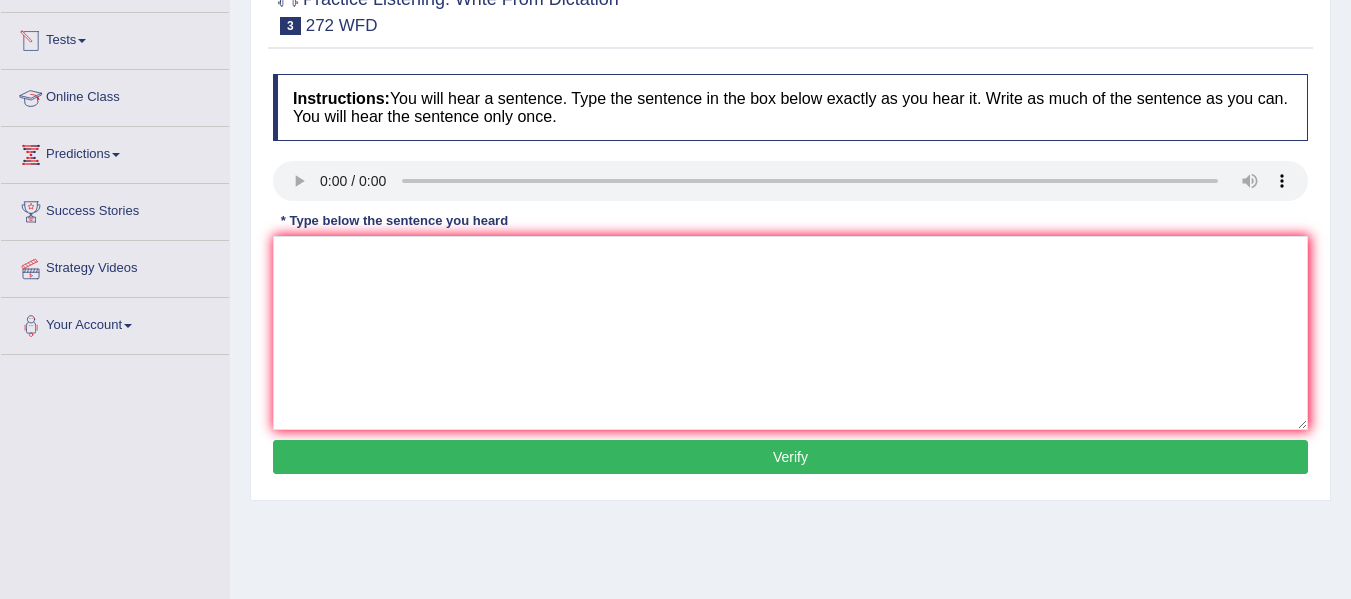 click on "Tests" at bounding box center (115, 38) 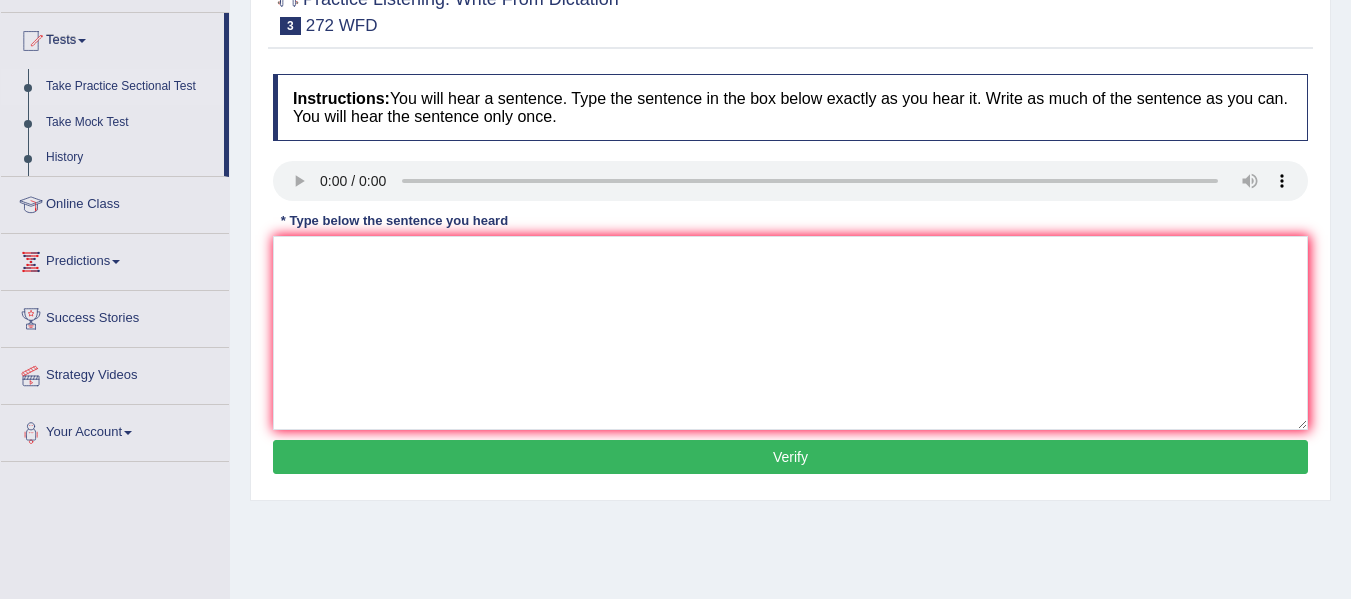 click on "Take Practice Sectional Test" at bounding box center (130, 87) 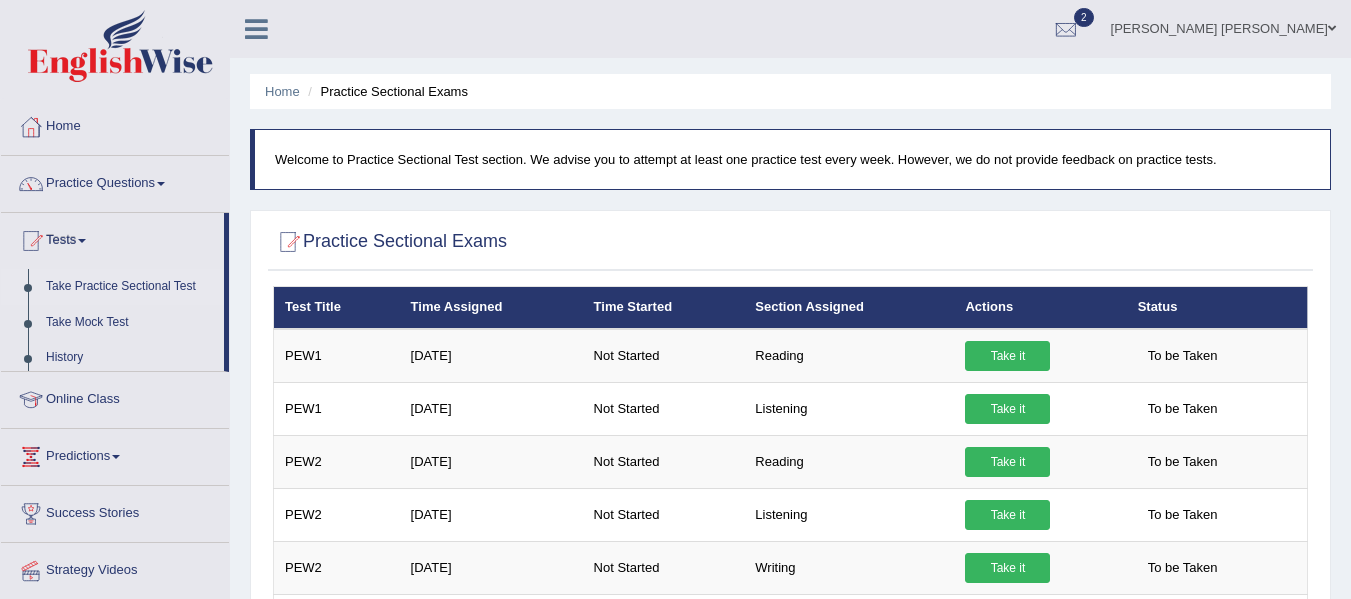 scroll, scrollTop: 200, scrollLeft: 0, axis: vertical 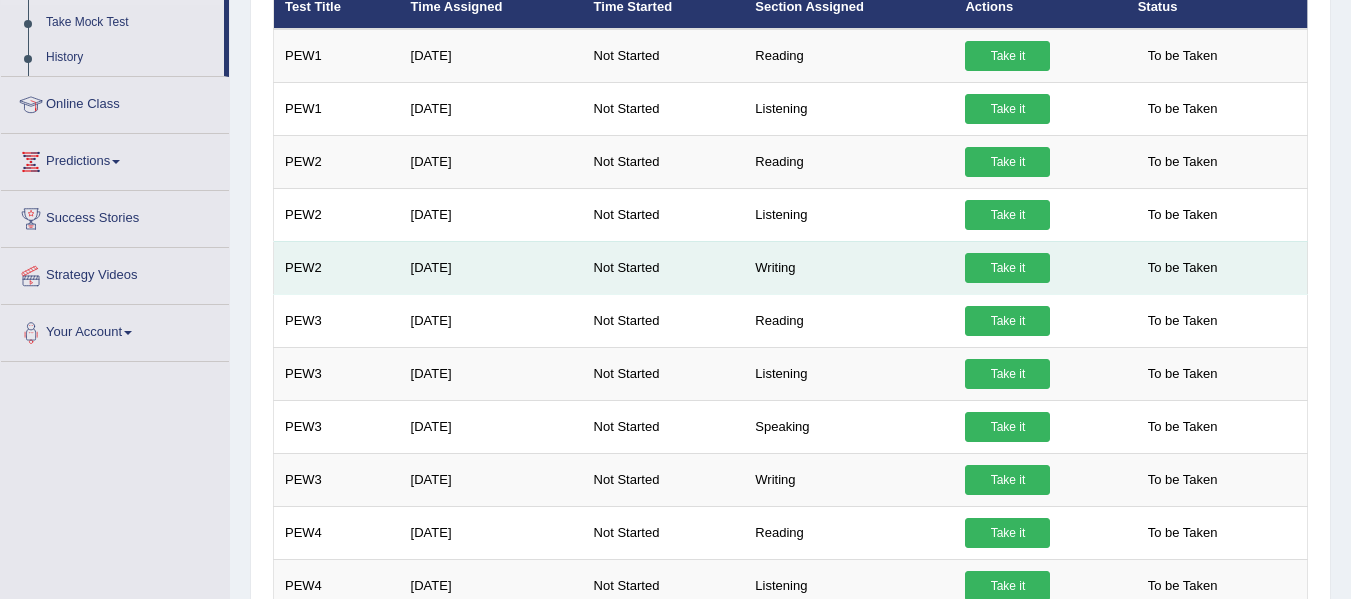 click on "Take it" at bounding box center [1007, 268] 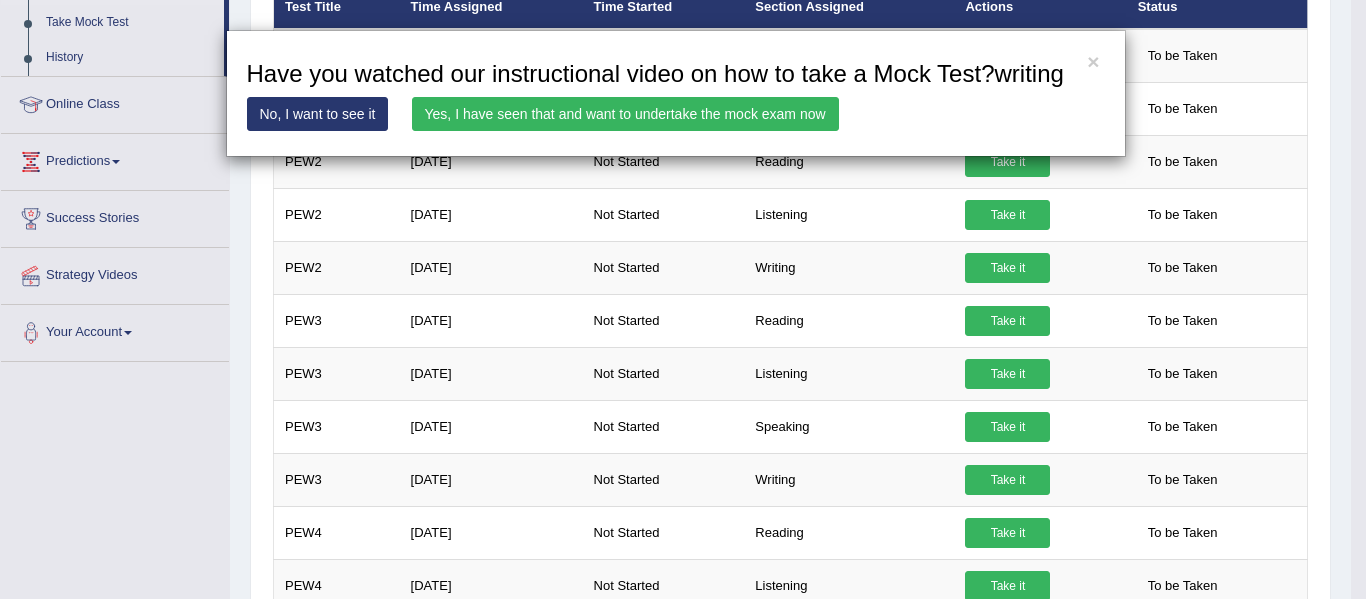 click on "Yes, I have seen that and want to undertake the mock exam now" at bounding box center (625, 114) 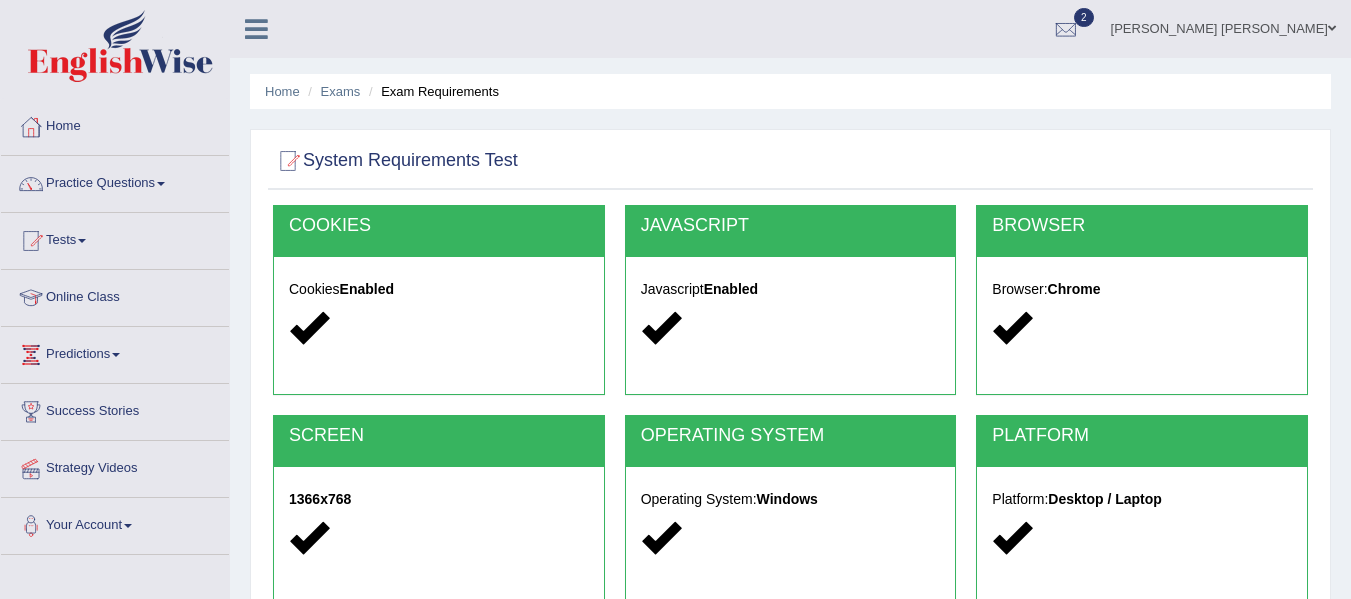 scroll, scrollTop: 0, scrollLeft: 0, axis: both 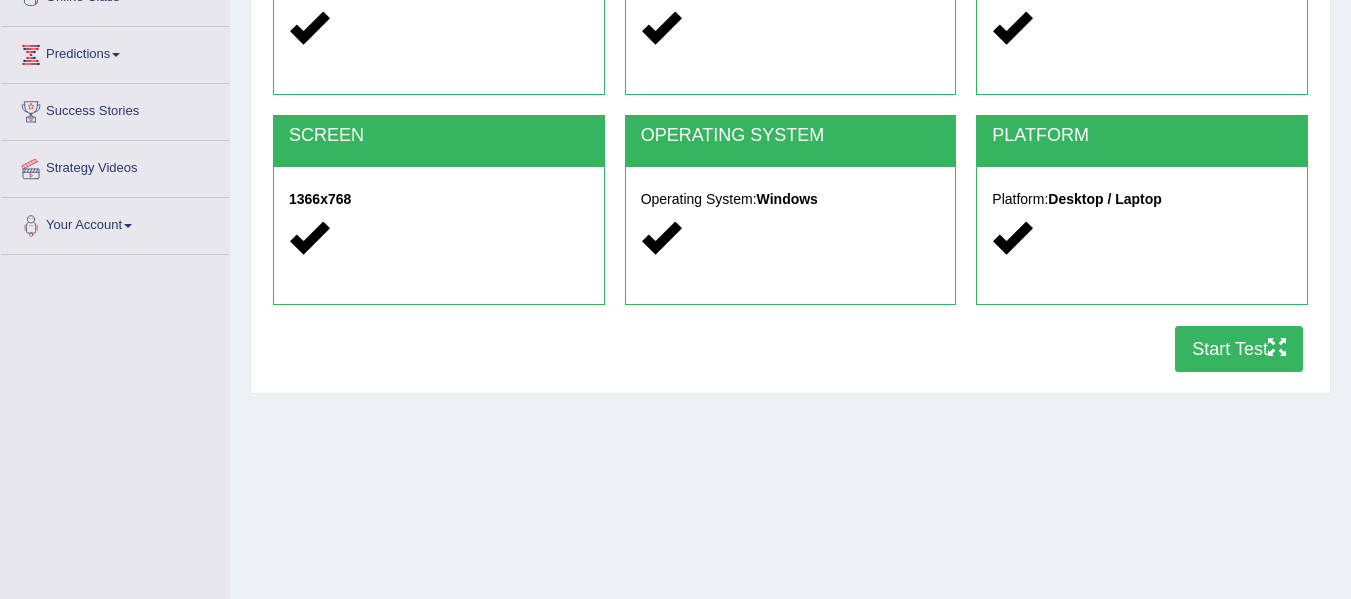click on "Start Test" at bounding box center [1239, 349] 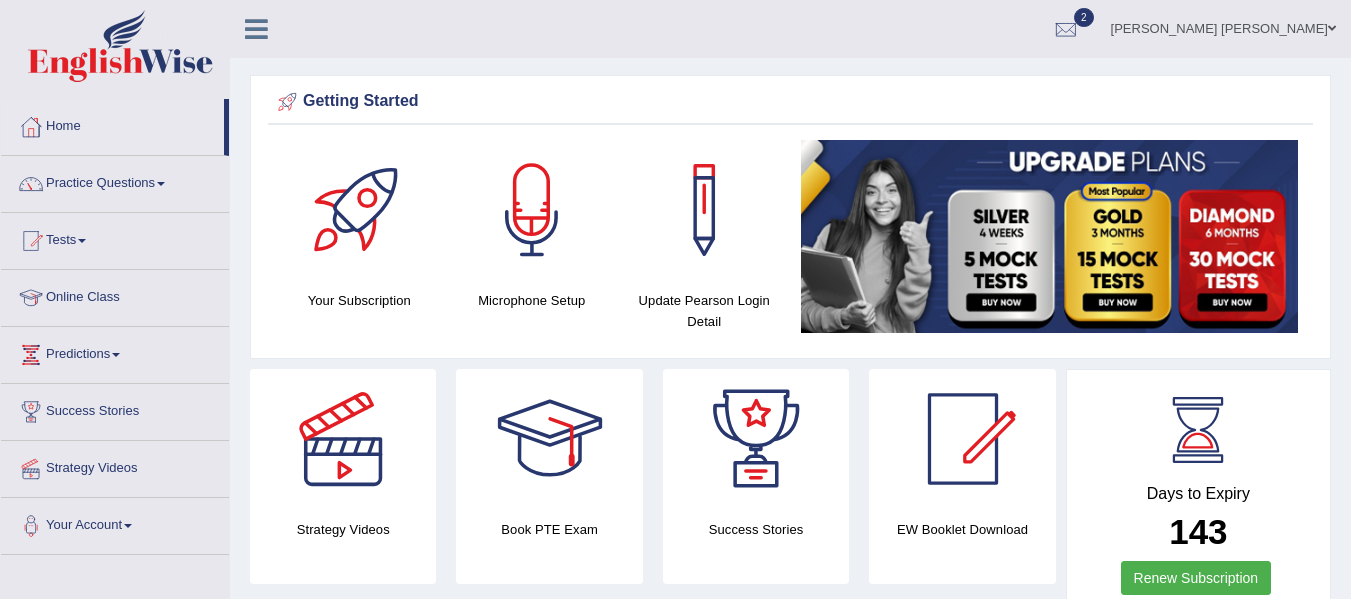 scroll, scrollTop: 0, scrollLeft: 0, axis: both 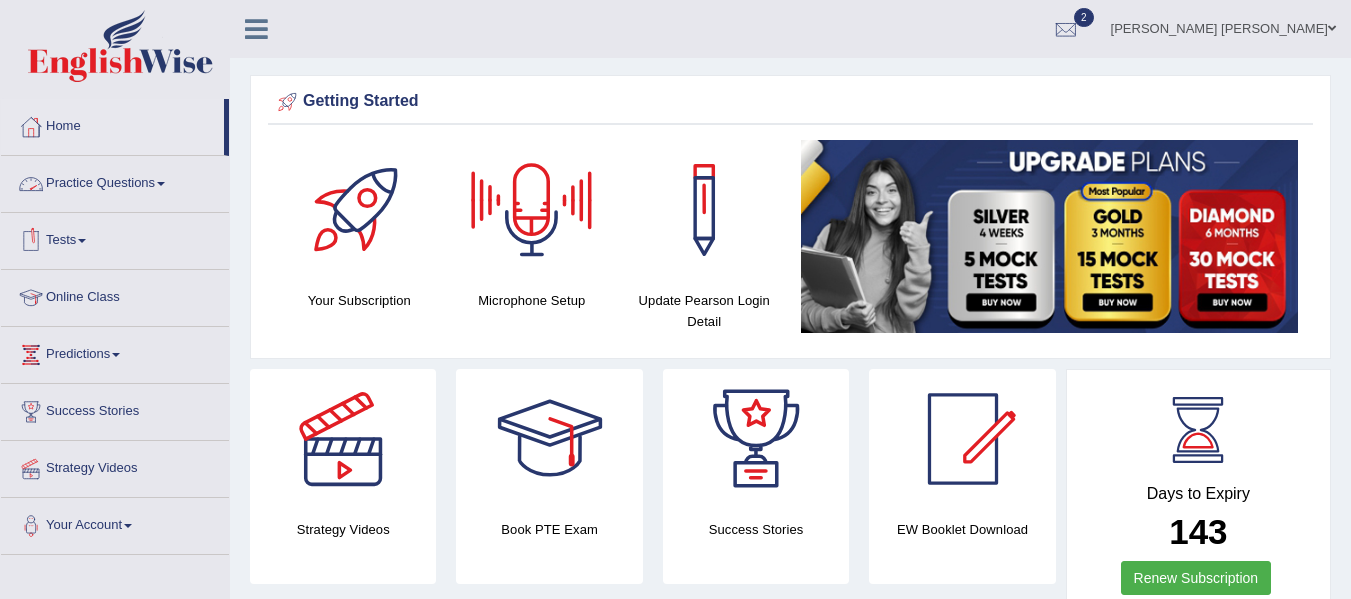 click on "Tests" at bounding box center (115, 238) 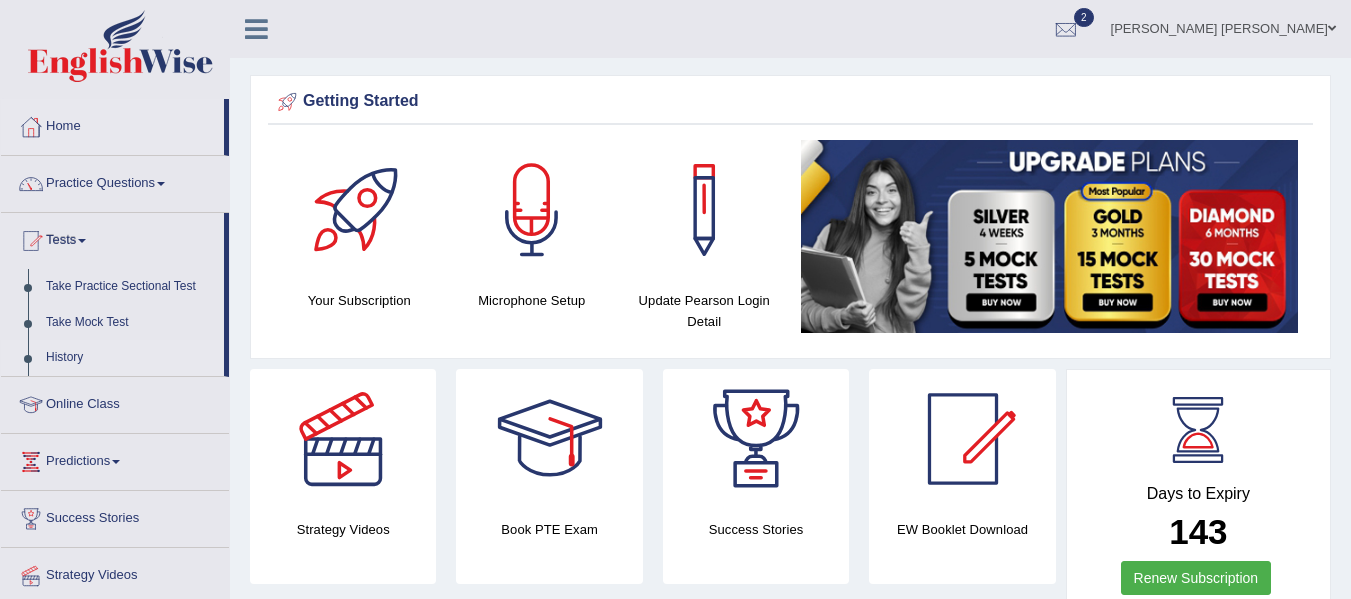 click on "History" at bounding box center (130, 358) 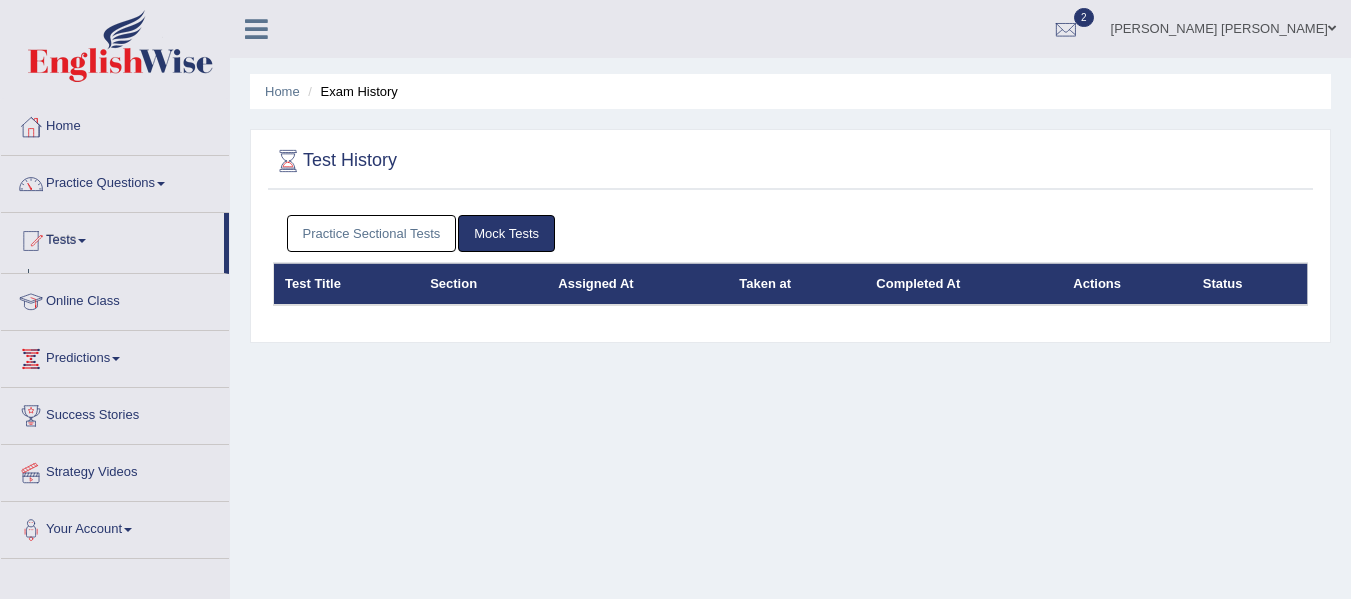 scroll, scrollTop: 0, scrollLeft: 0, axis: both 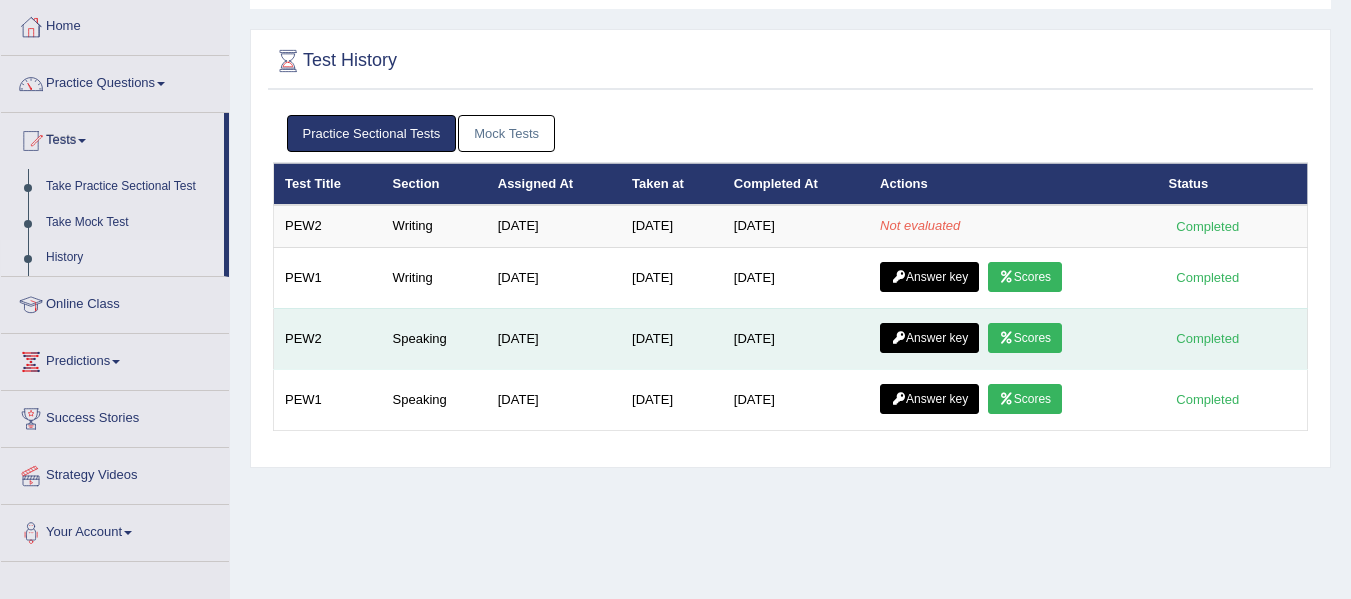 click on "Scores" at bounding box center (1025, 338) 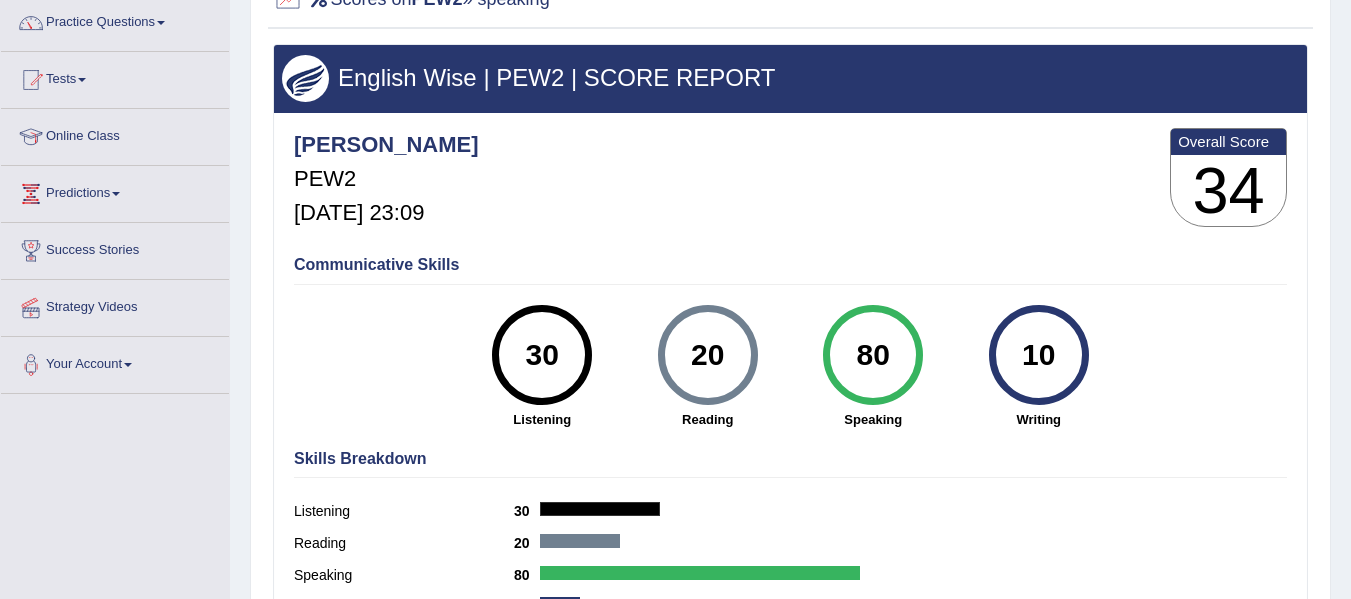 scroll, scrollTop: 300, scrollLeft: 0, axis: vertical 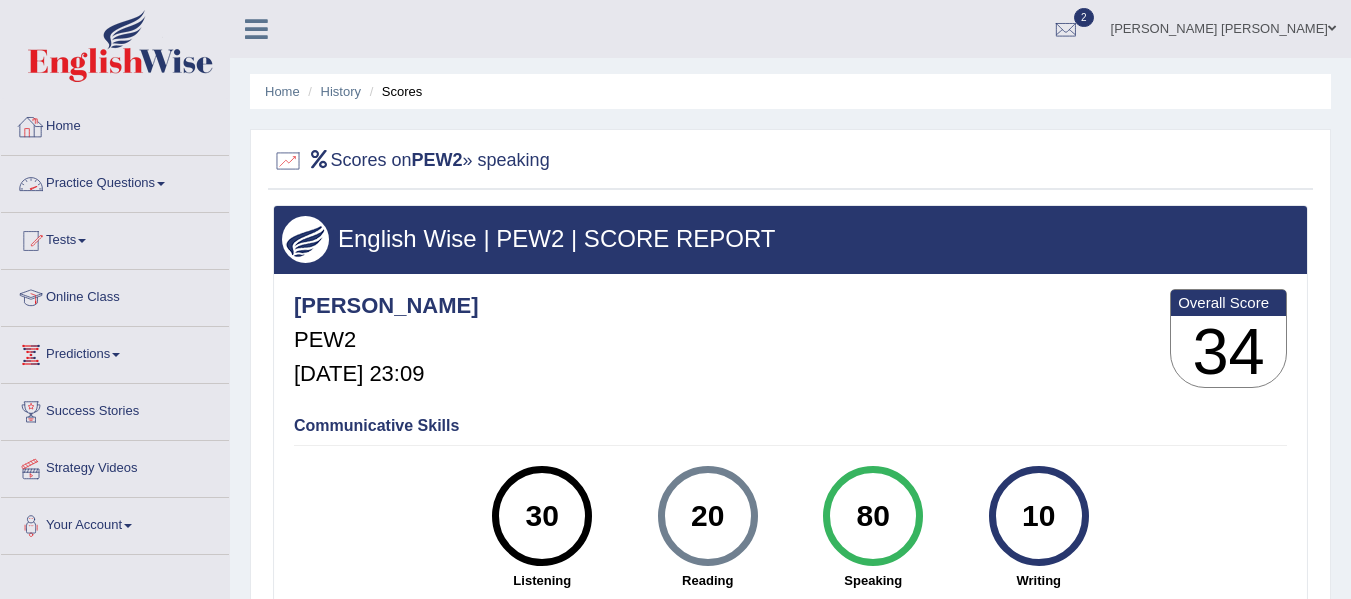 click on "Home" at bounding box center (115, 124) 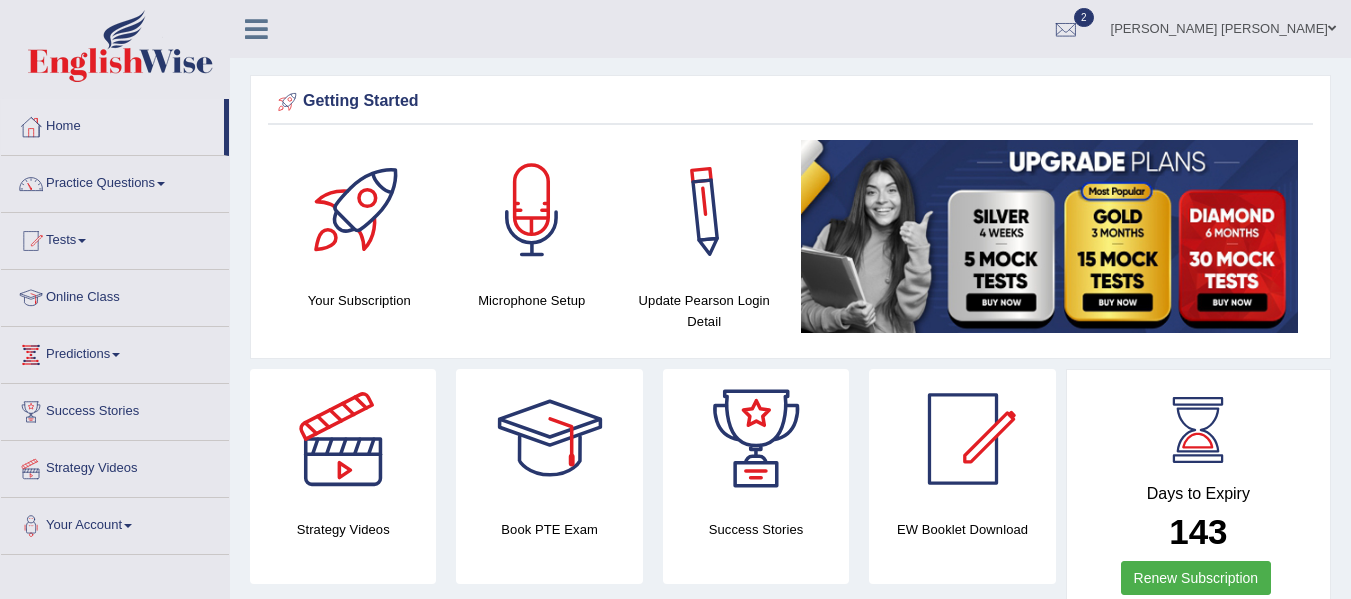 scroll, scrollTop: 0, scrollLeft: 0, axis: both 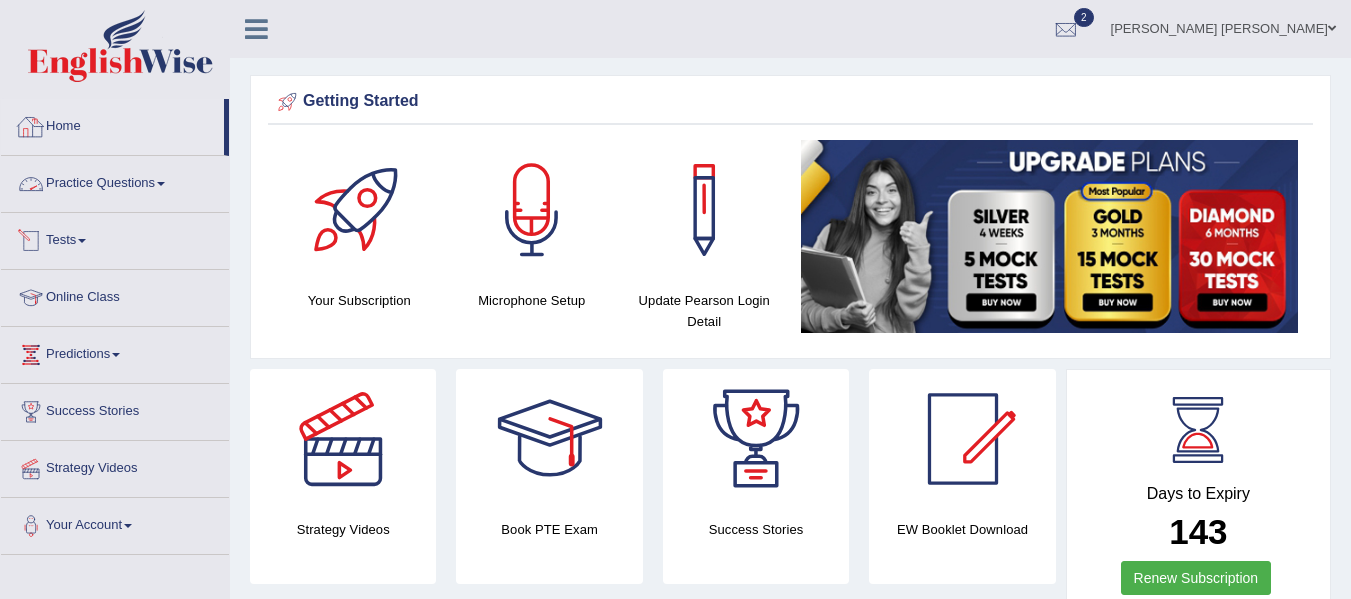 click on "Tests" at bounding box center [115, 238] 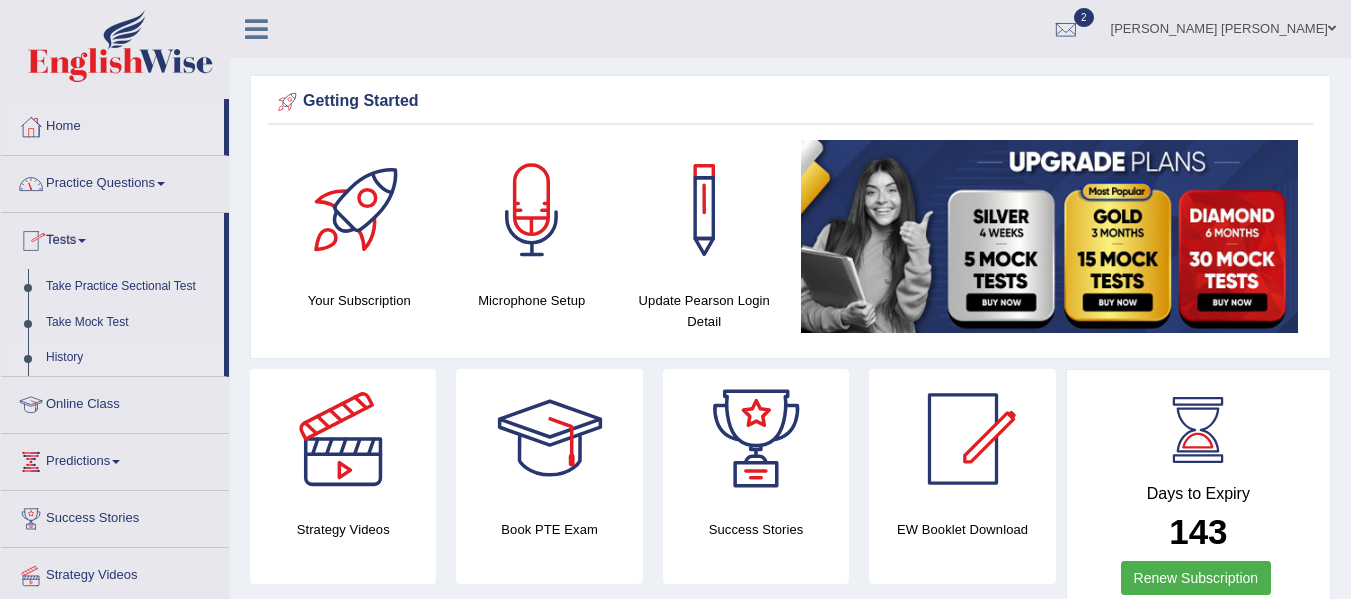 click on "History" at bounding box center [130, 358] 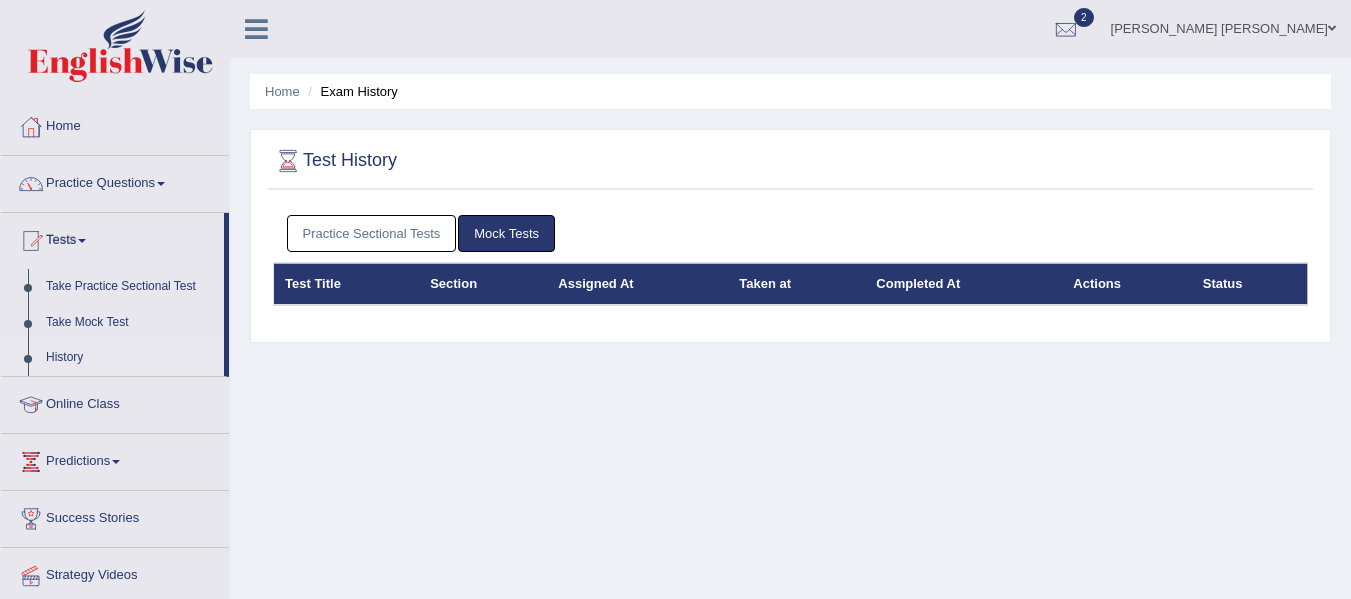 scroll, scrollTop: 0, scrollLeft: 0, axis: both 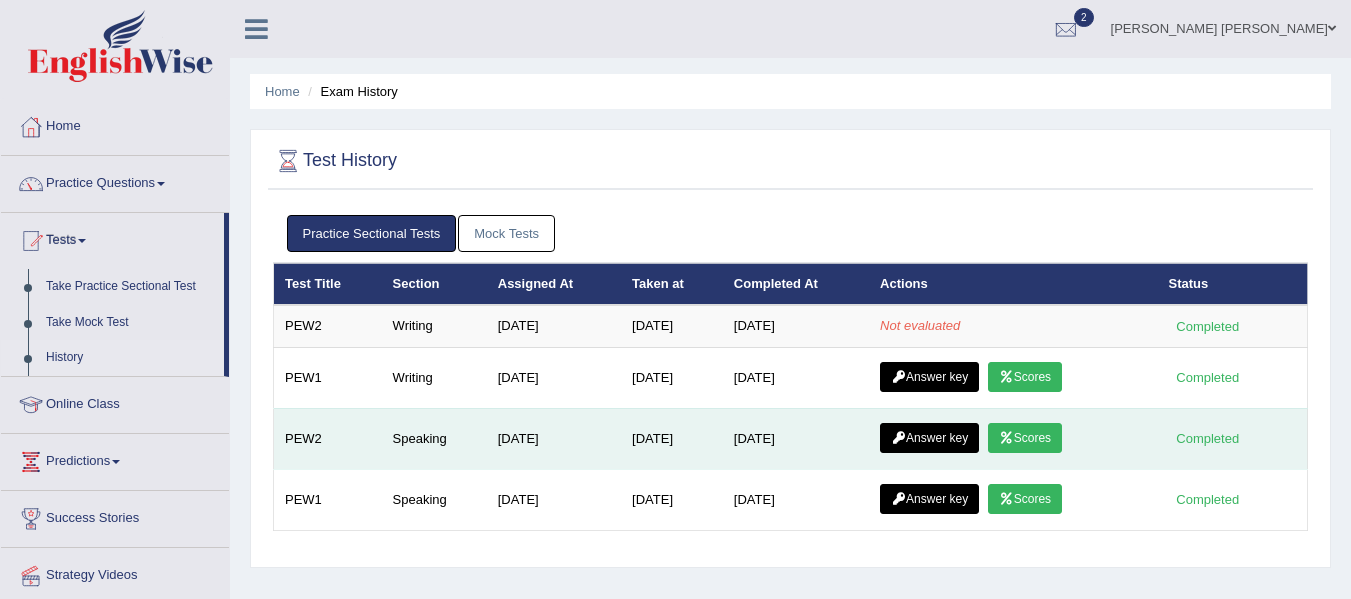 click on "Scores" at bounding box center [1025, 438] 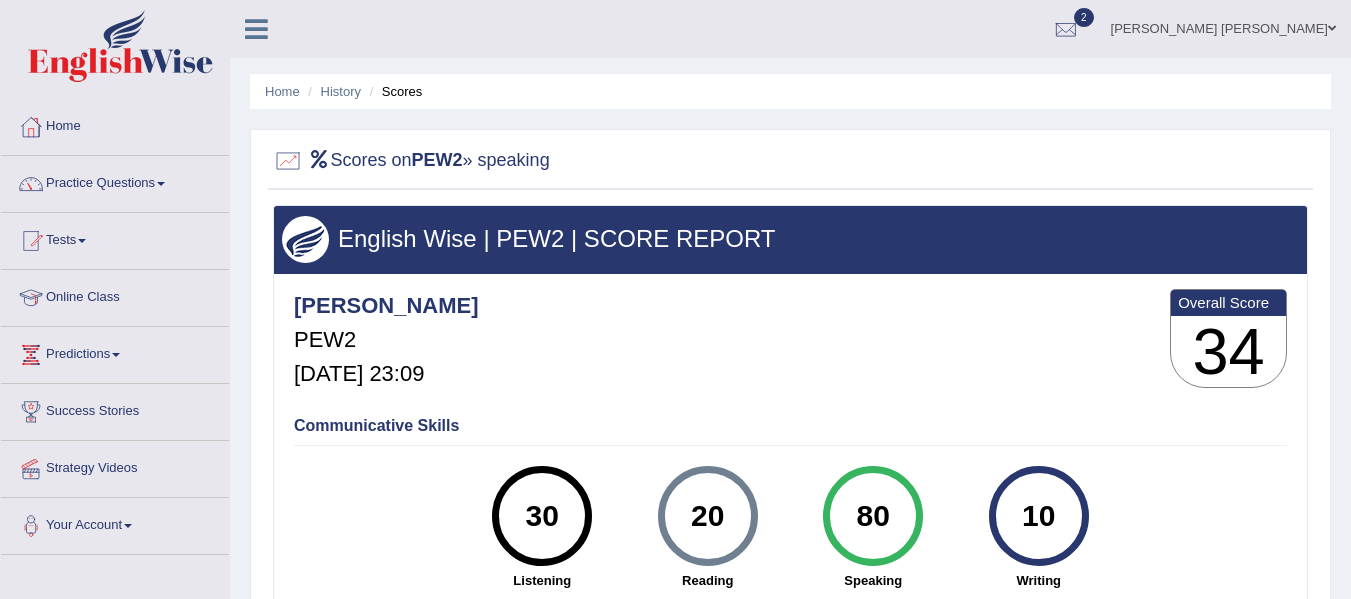 scroll, scrollTop: 0, scrollLeft: 0, axis: both 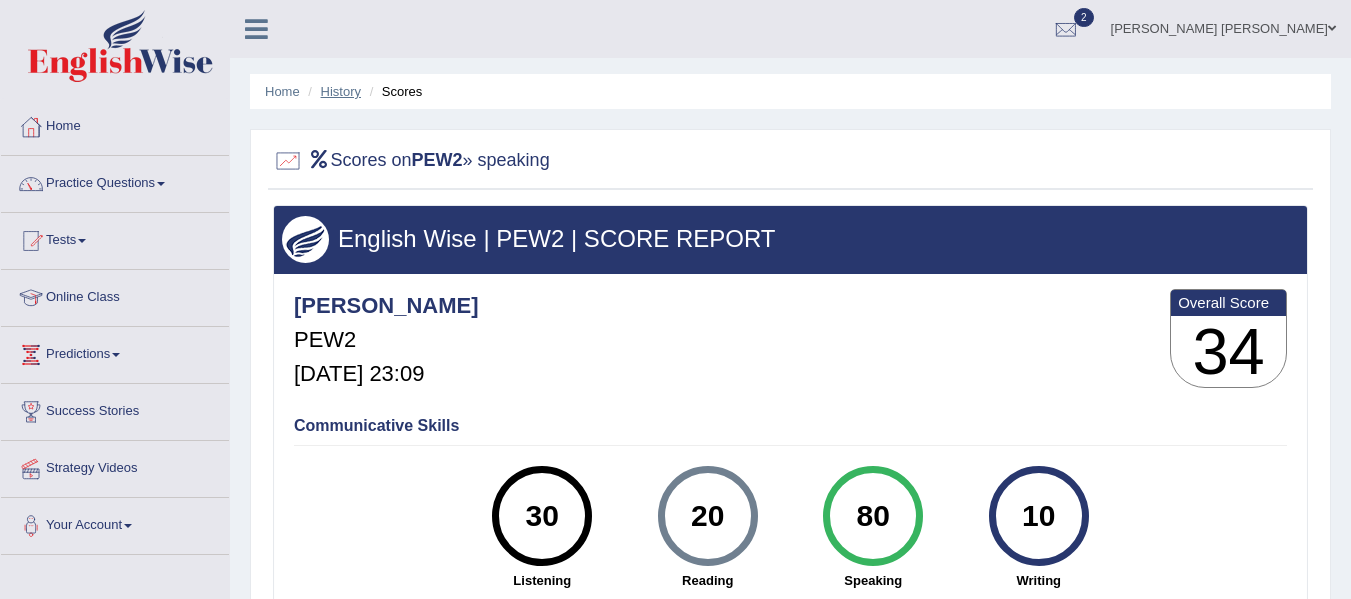 click on "History" at bounding box center [341, 91] 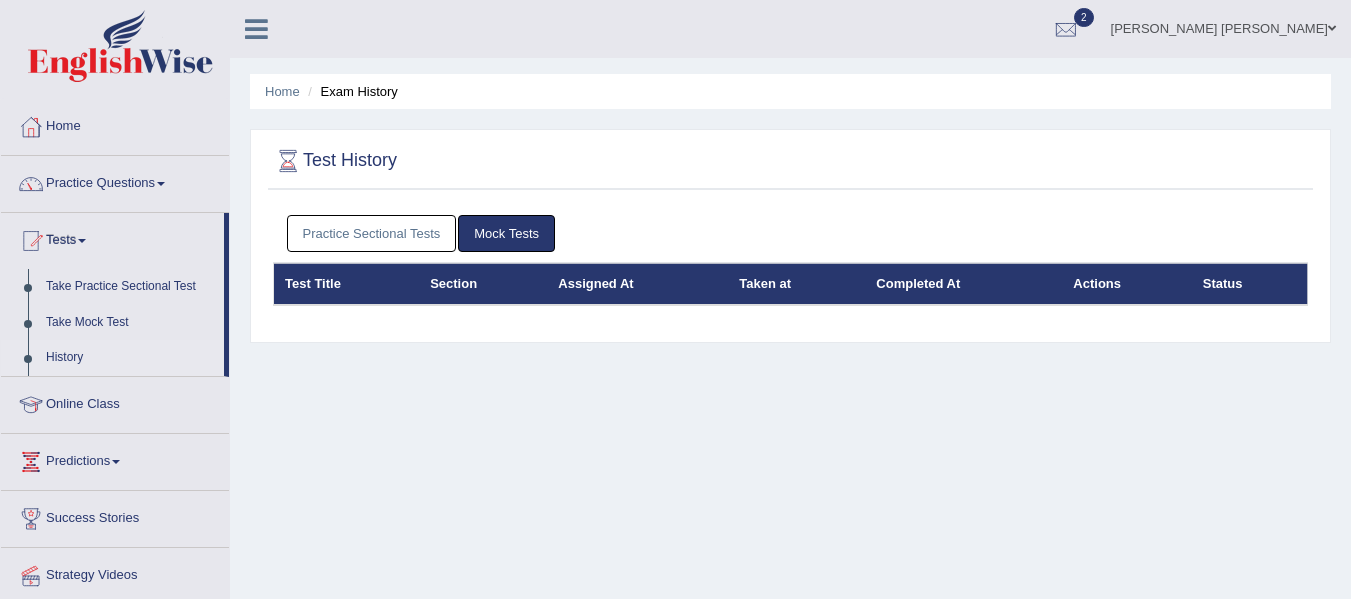 scroll, scrollTop: 0, scrollLeft: 0, axis: both 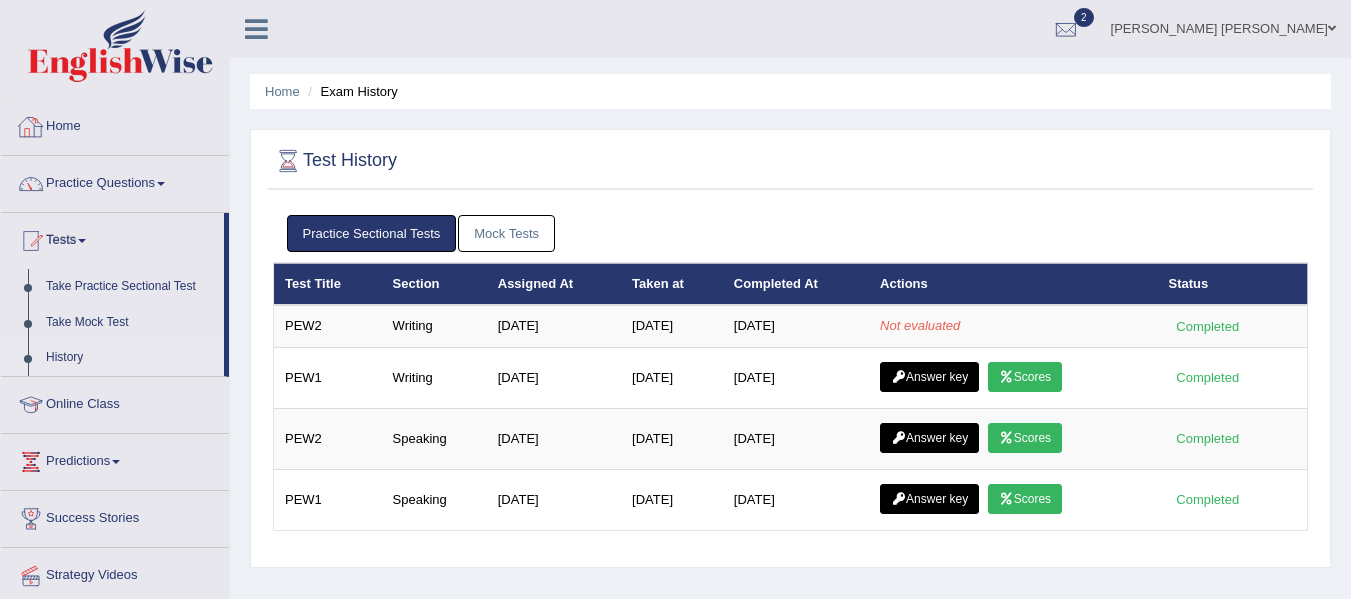 click on "Home" at bounding box center [115, 124] 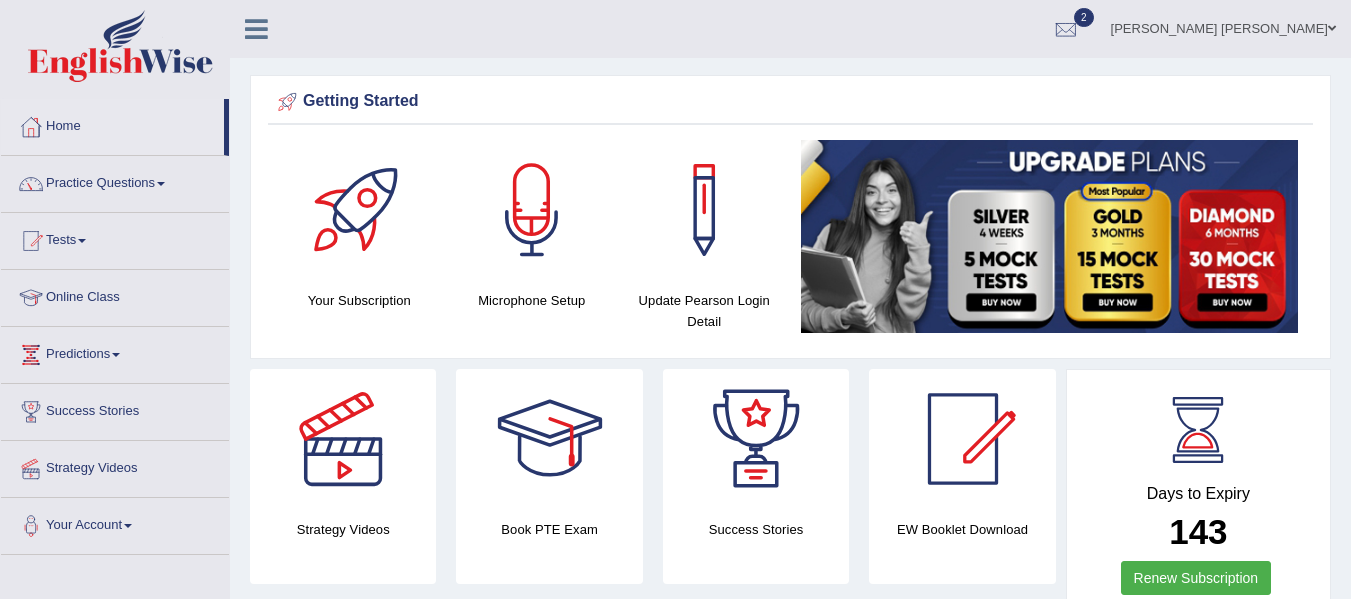 scroll, scrollTop: 0, scrollLeft: 0, axis: both 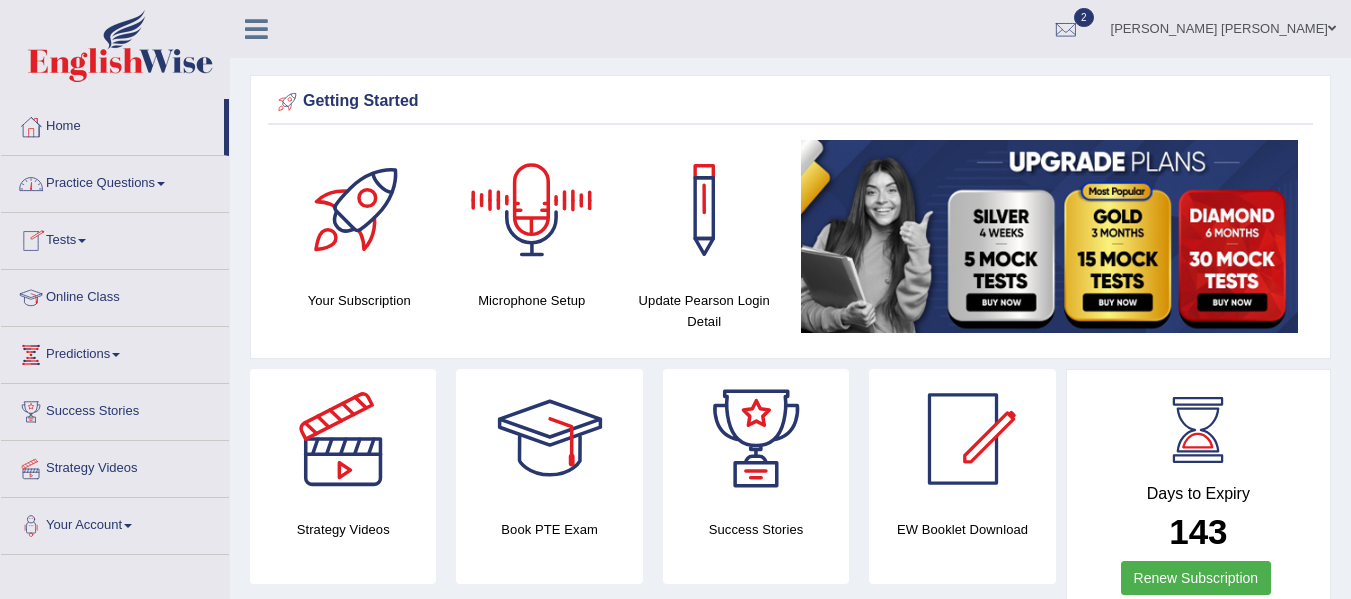 click on "Tests" at bounding box center [115, 238] 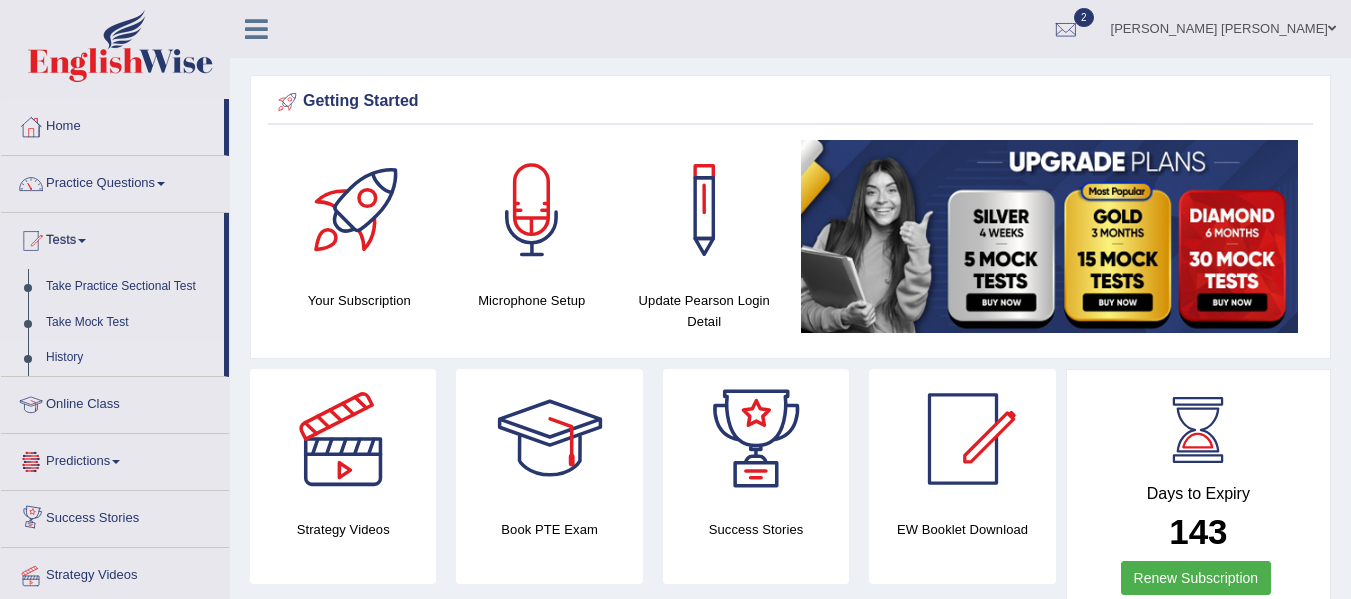 click on "History" at bounding box center (130, 358) 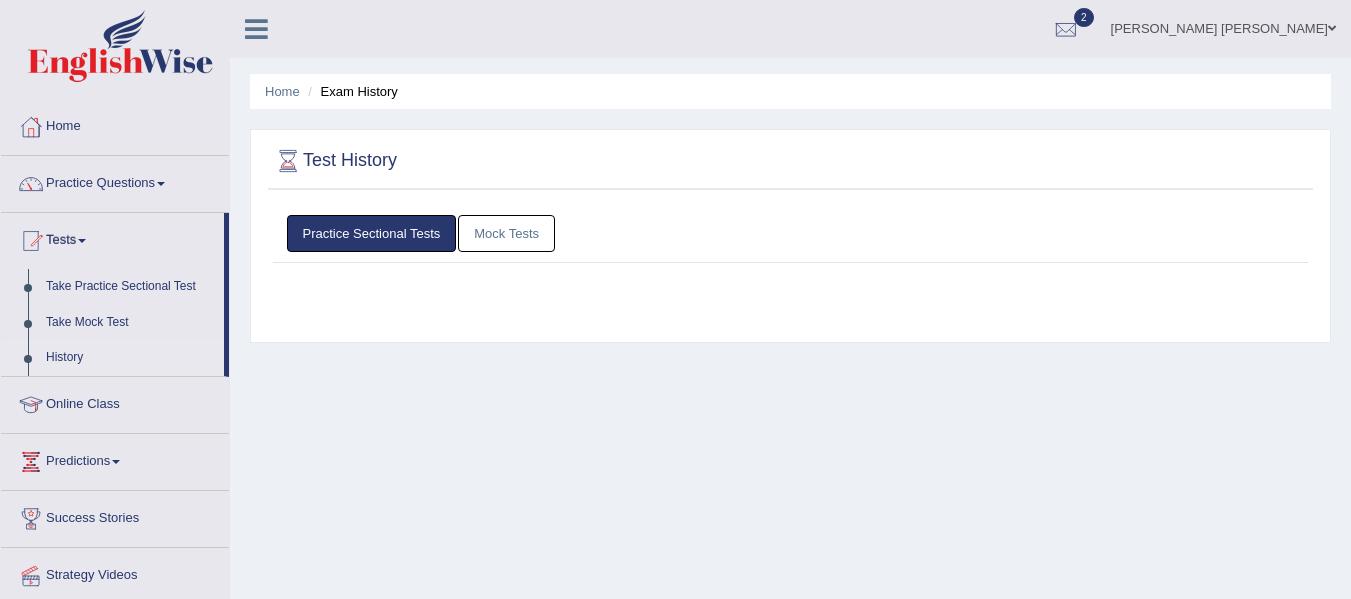scroll, scrollTop: 0, scrollLeft: 0, axis: both 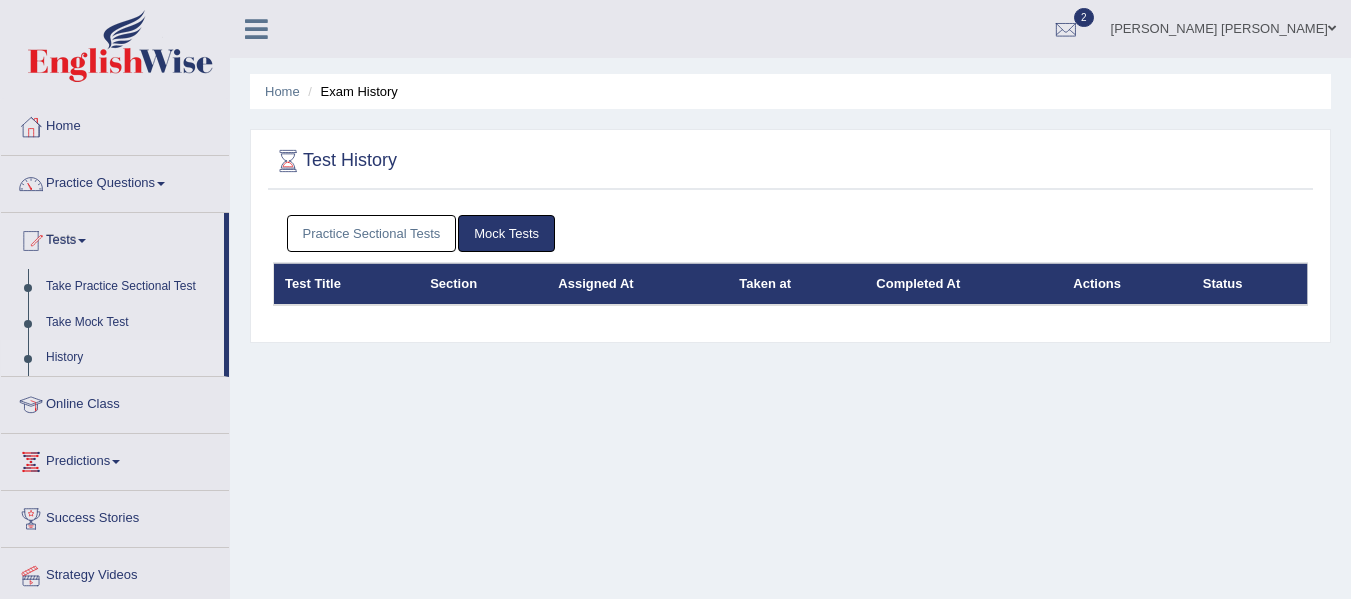 click on "Practice Sectional Tests" at bounding box center (372, 233) 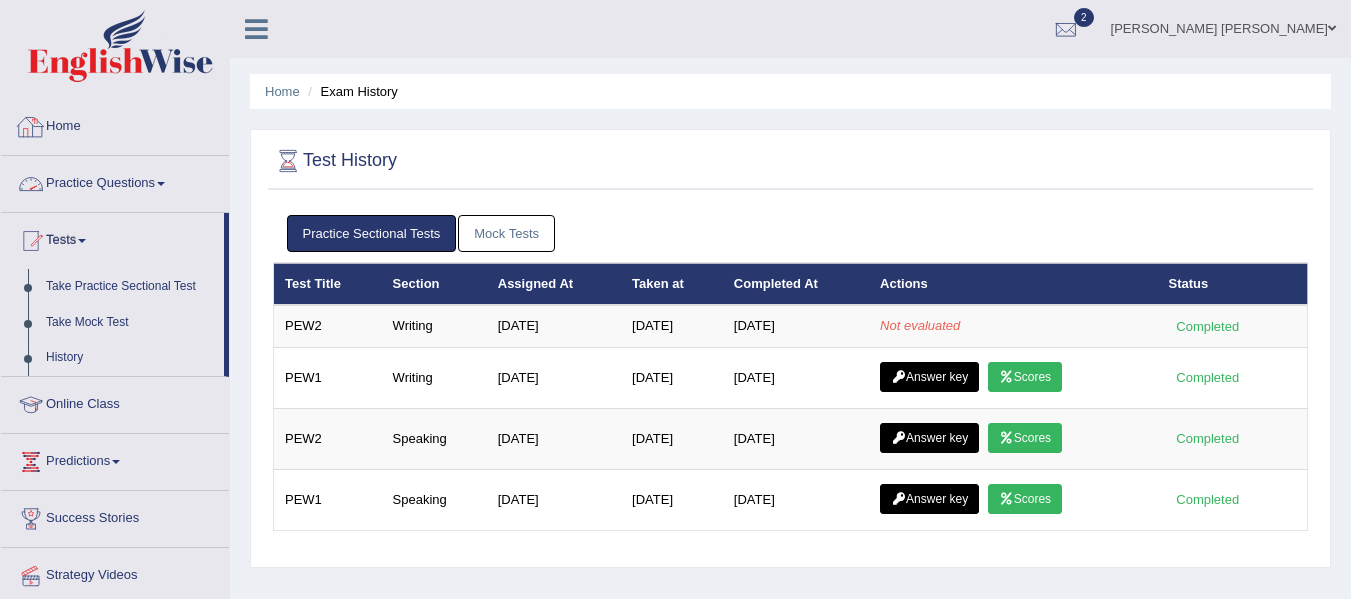 click on "Home" at bounding box center [115, 124] 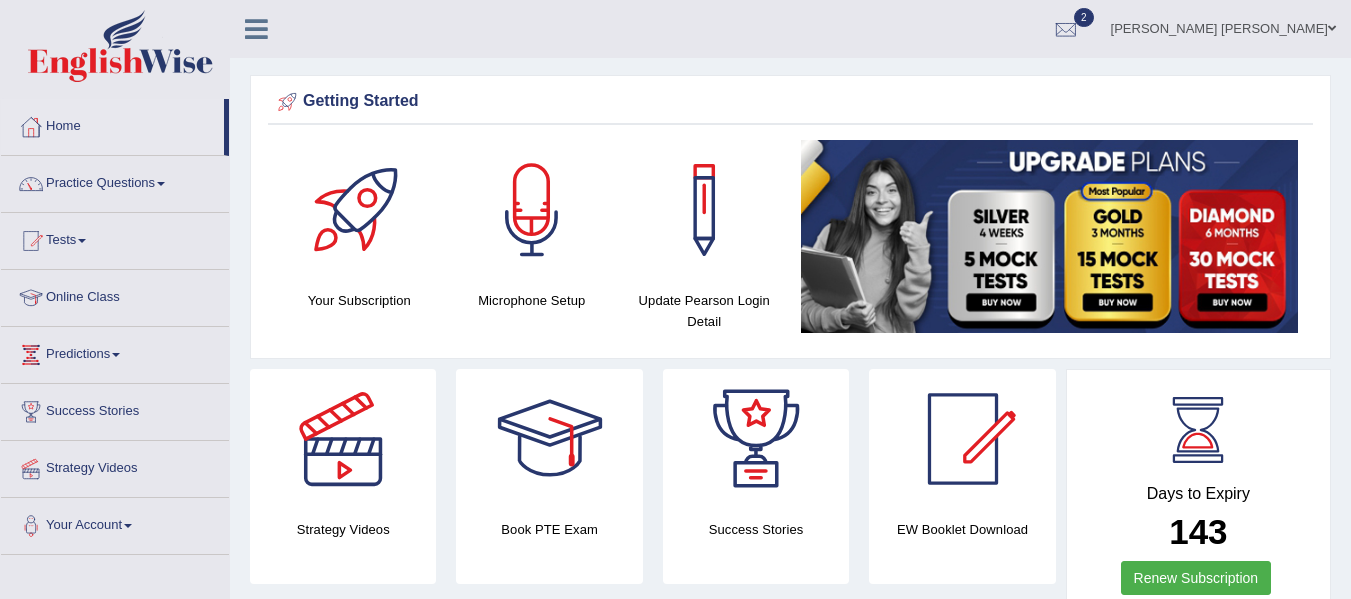 scroll, scrollTop: 0, scrollLeft: 0, axis: both 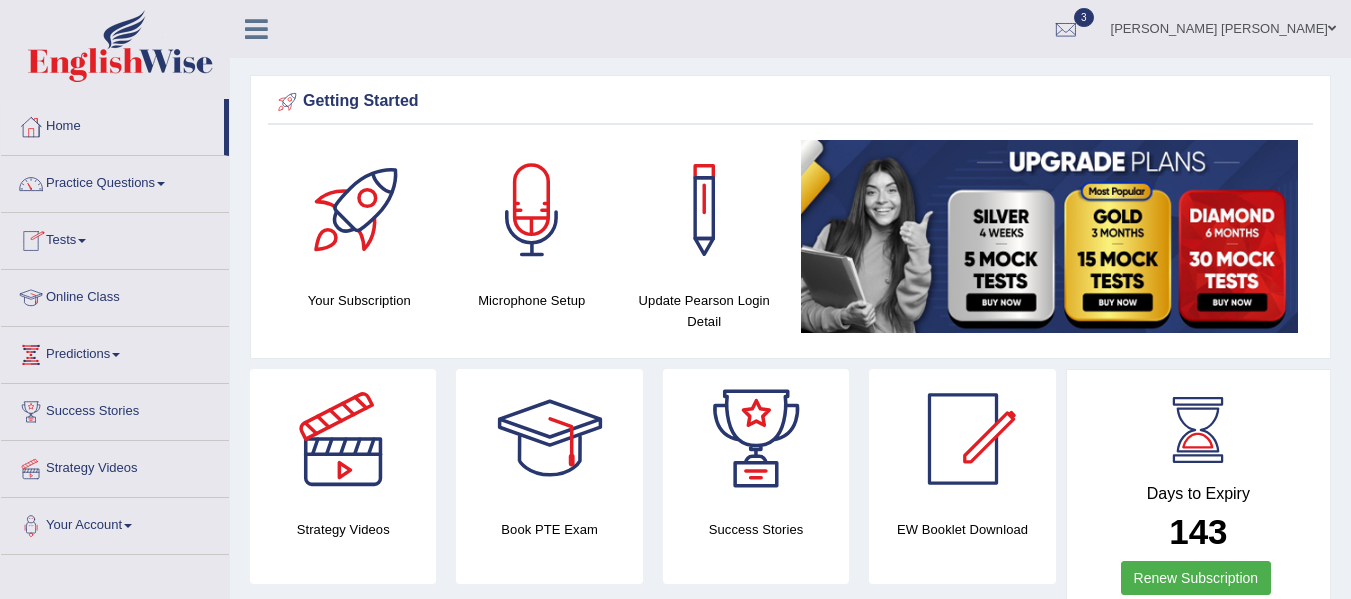 click on "Tests" at bounding box center [115, 238] 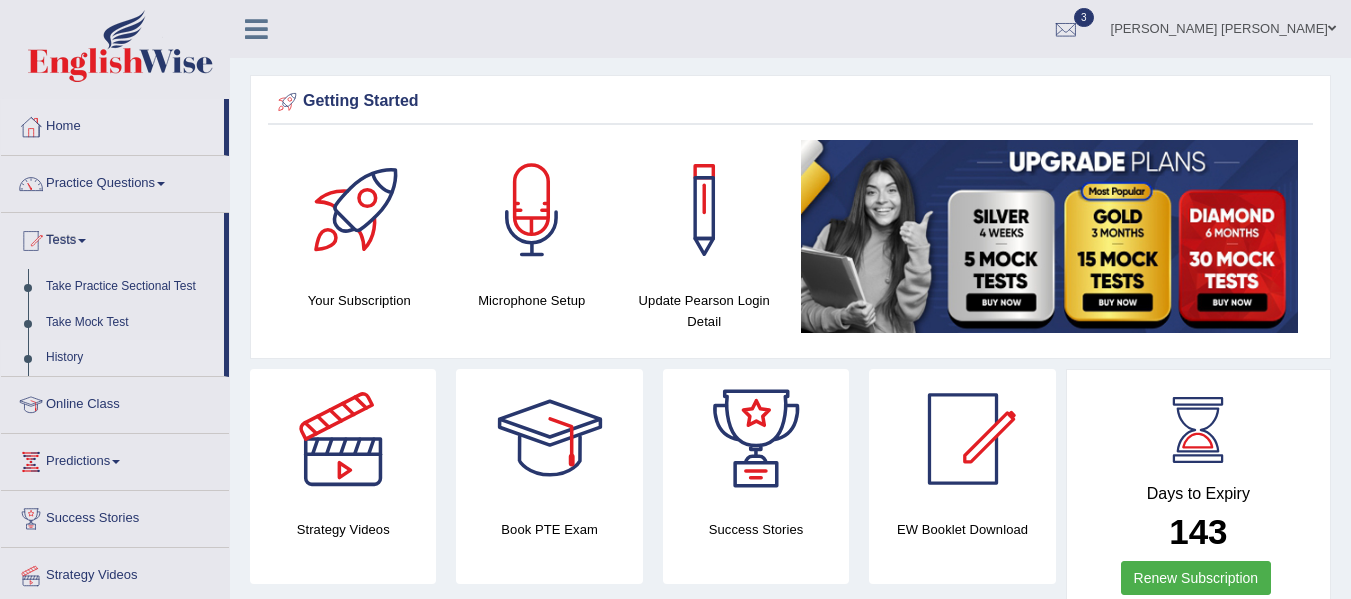 click on "History" at bounding box center [130, 358] 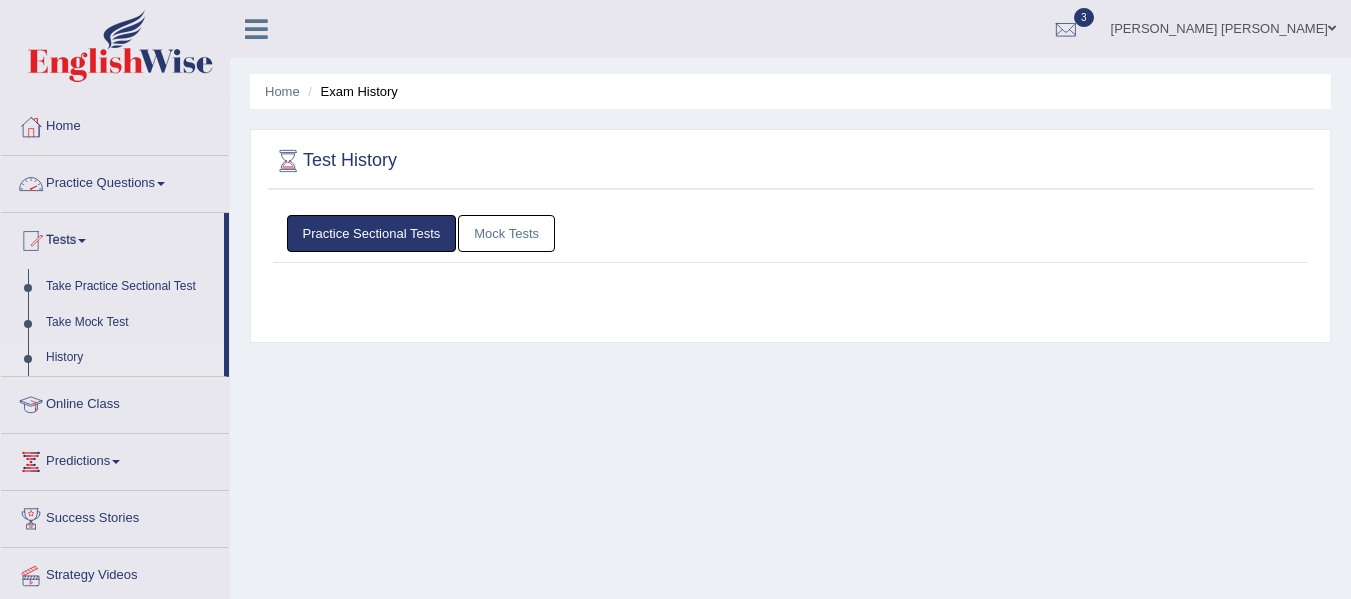 scroll, scrollTop: 0, scrollLeft: 0, axis: both 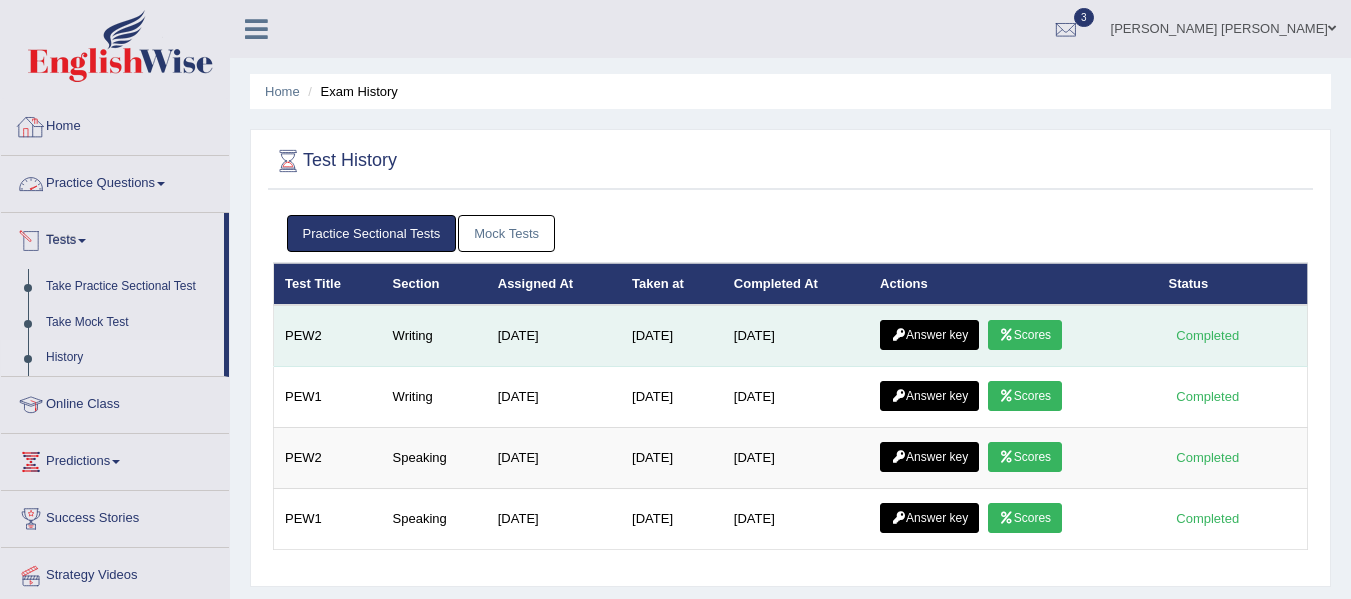 click at bounding box center [1006, 335] 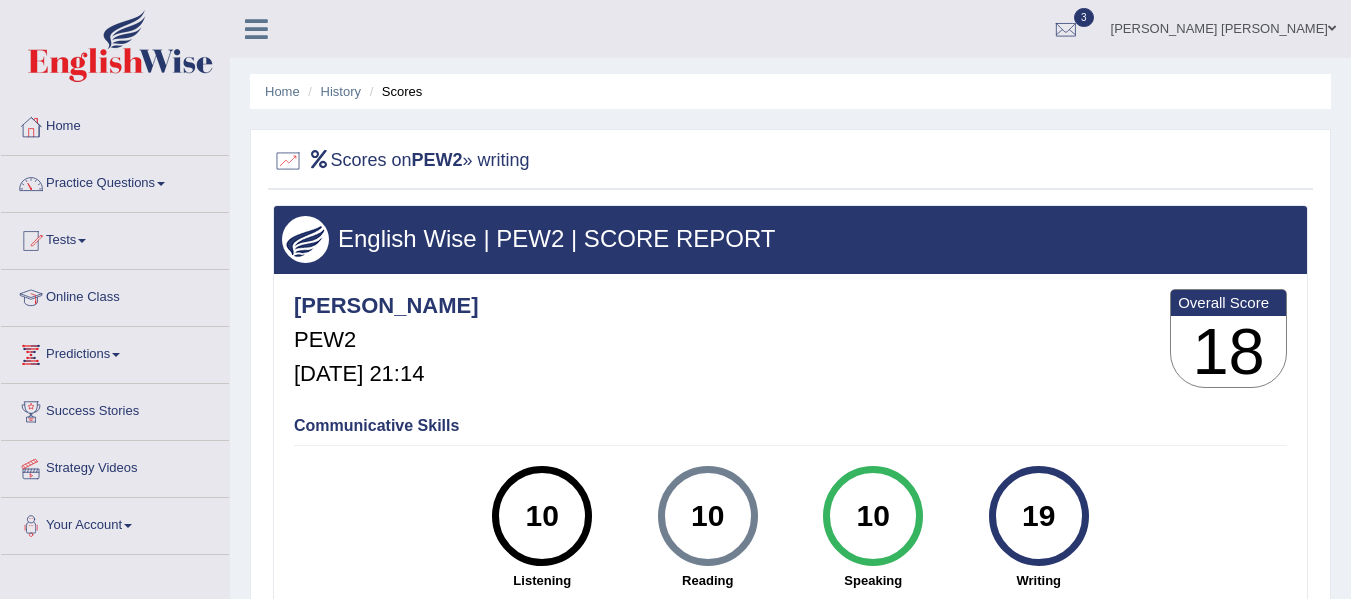 scroll, scrollTop: 0, scrollLeft: 0, axis: both 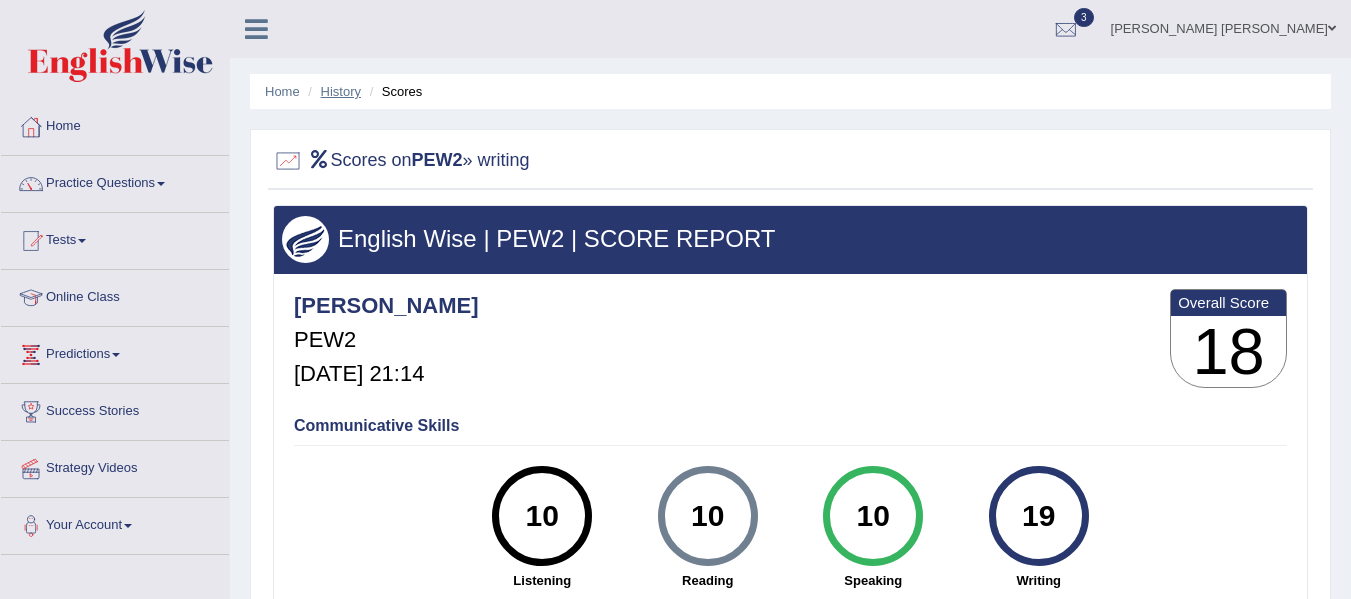 click on "History" at bounding box center [341, 91] 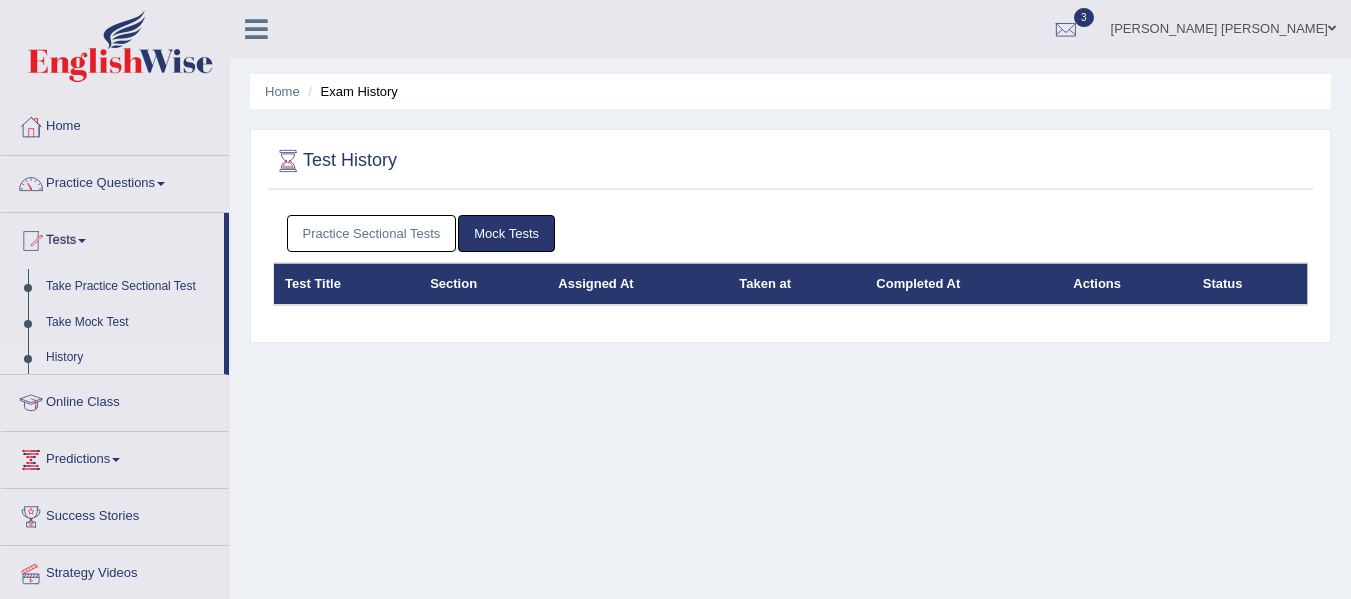 scroll, scrollTop: 0, scrollLeft: 0, axis: both 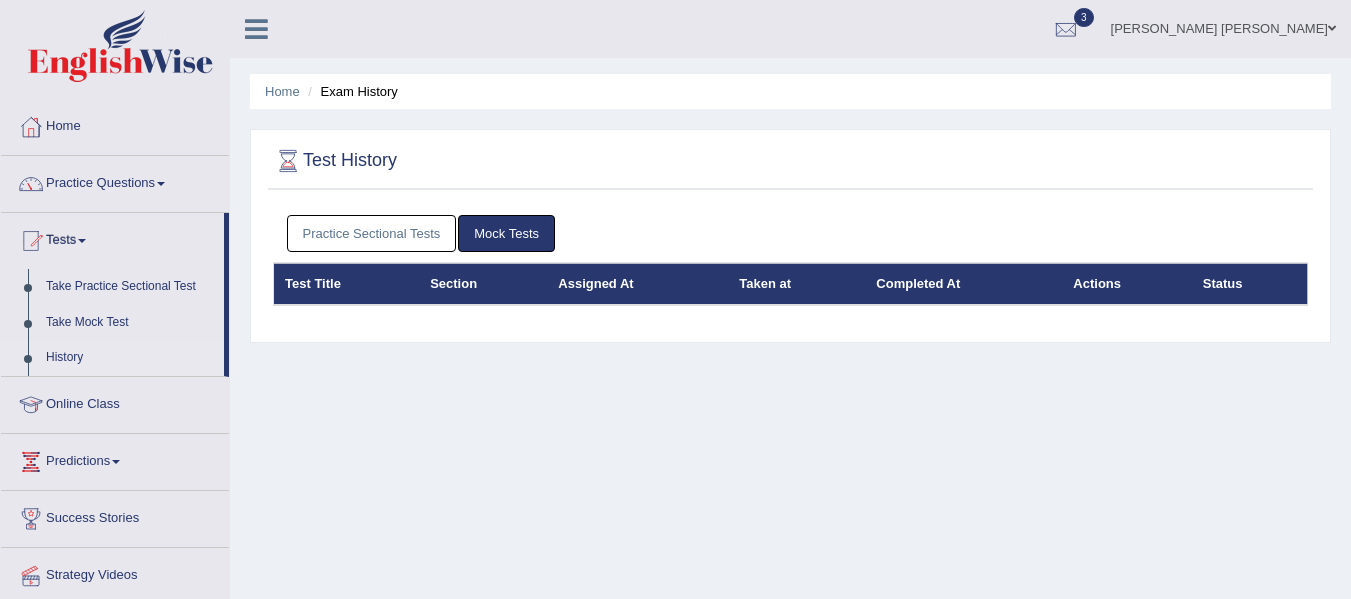 click on "Practice Sectional Tests" at bounding box center [372, 233] 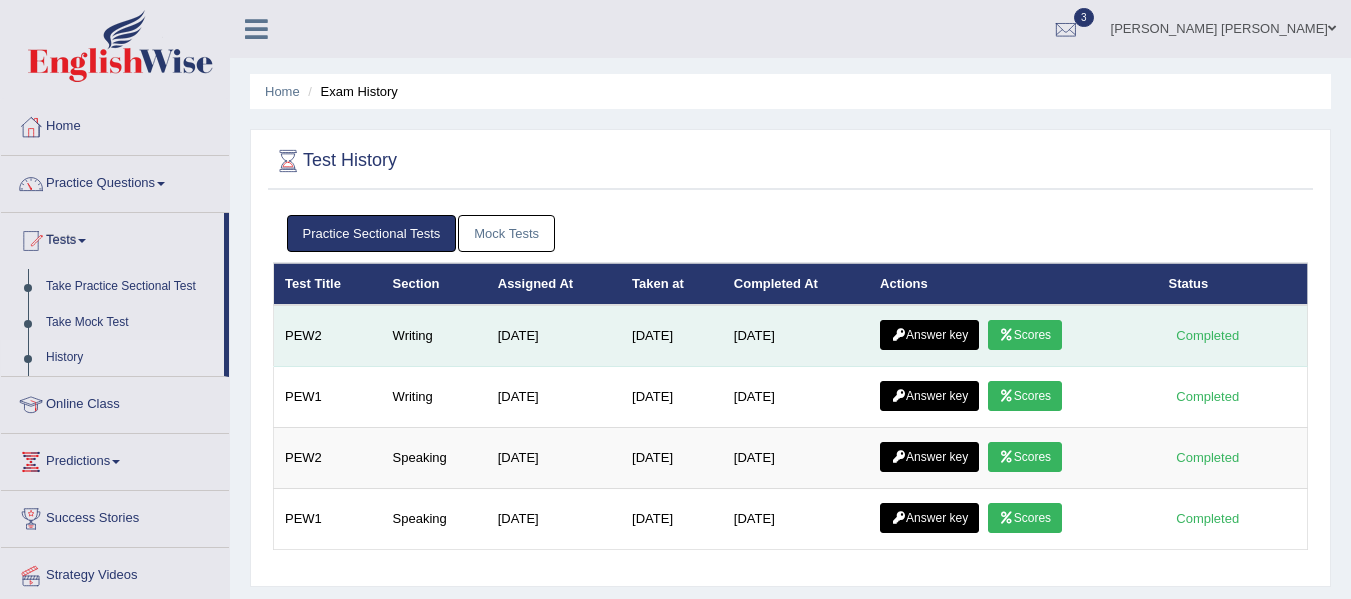 click on "Answer key" at bounding box center (929, 335) 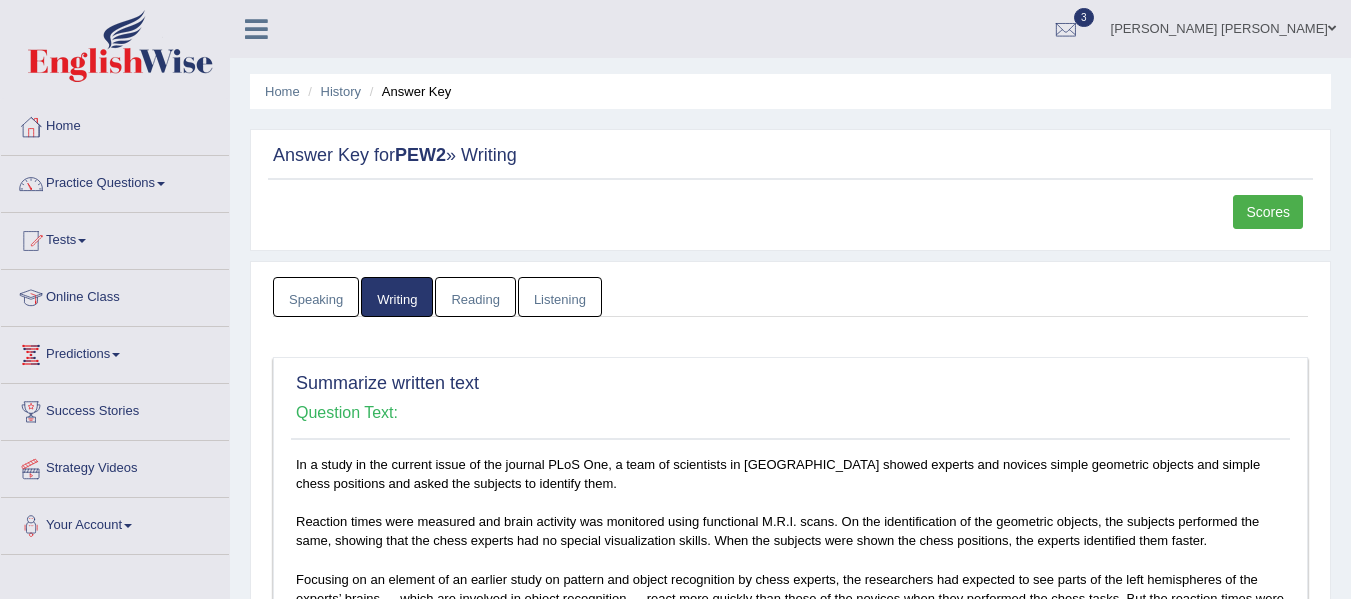 scroll, scrollTop: 0, scrollLeft: 0, axis: both 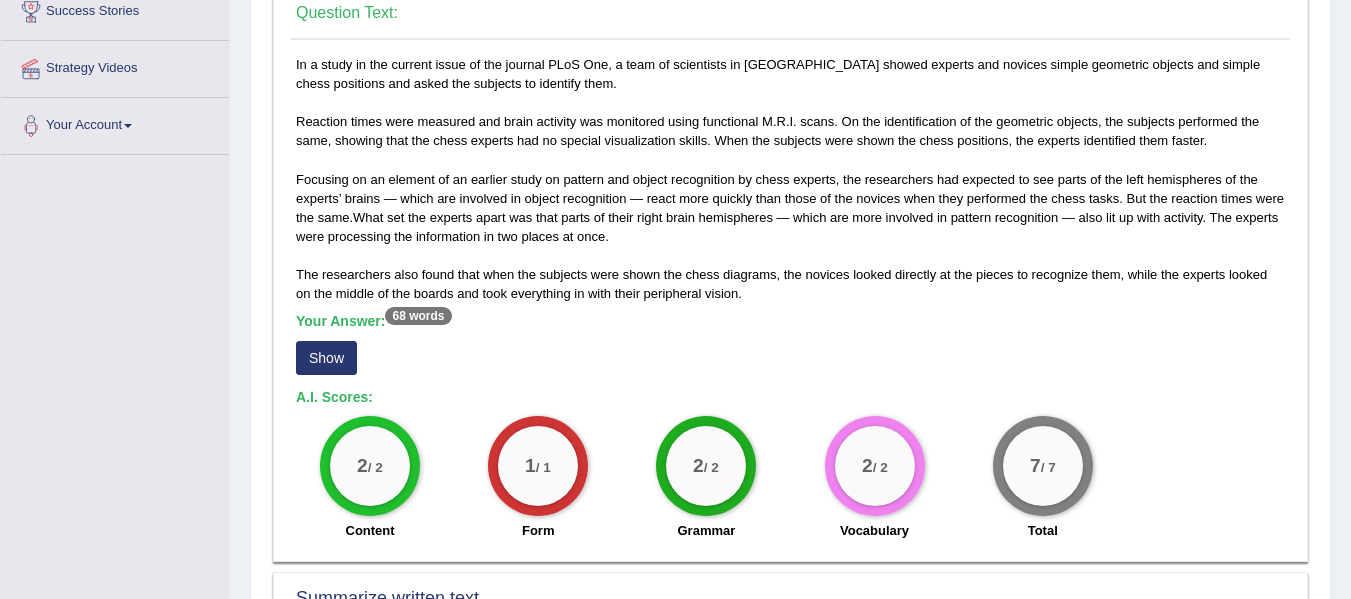 click on "Show" at bounding box center [326, 358] 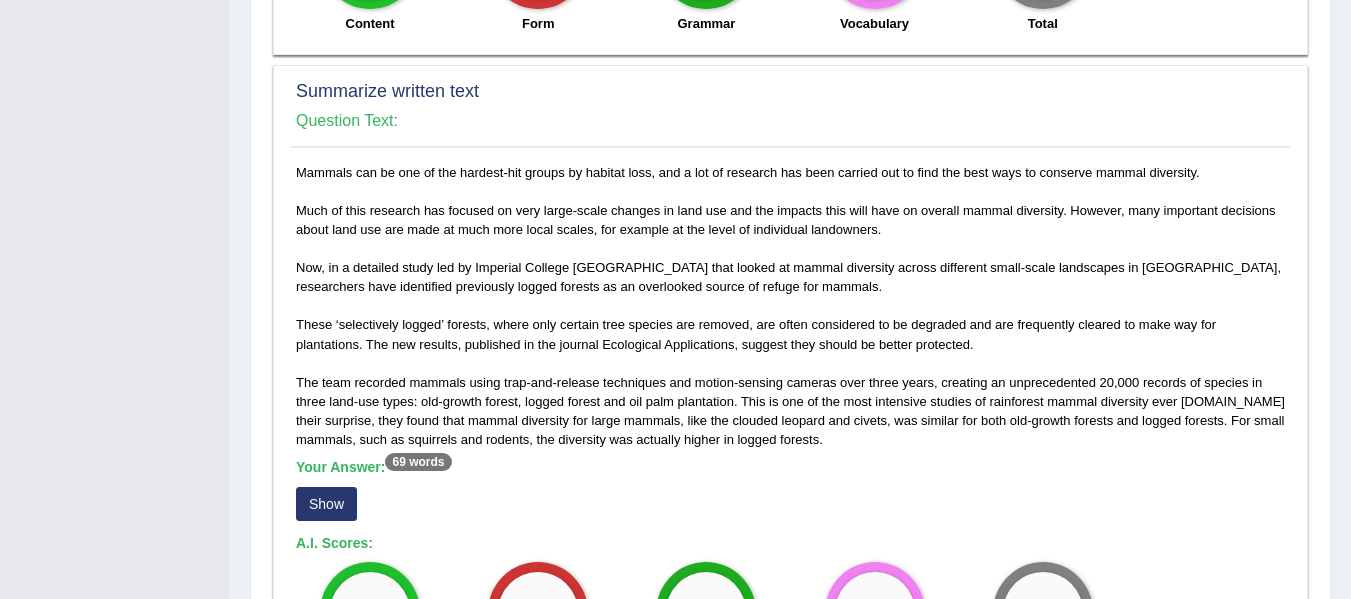 scroll, scrollTop: 1000, scrollLeft: 0, axis: vertical 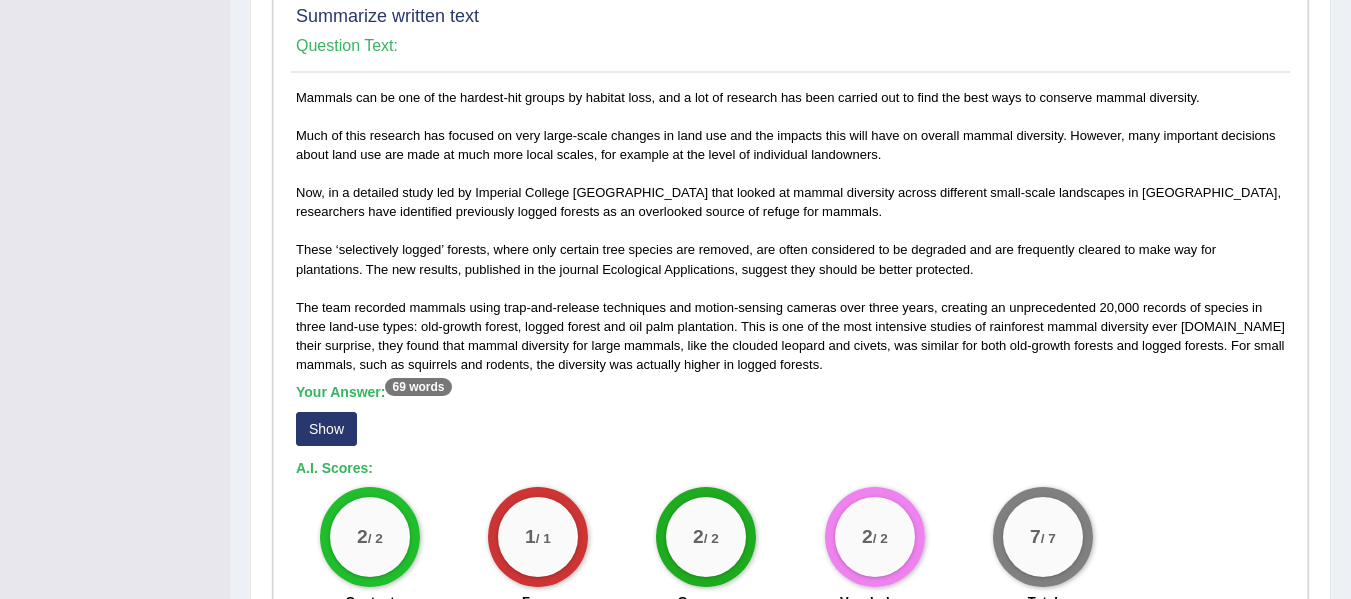 click on "Show" at bounding box center (326, 429) 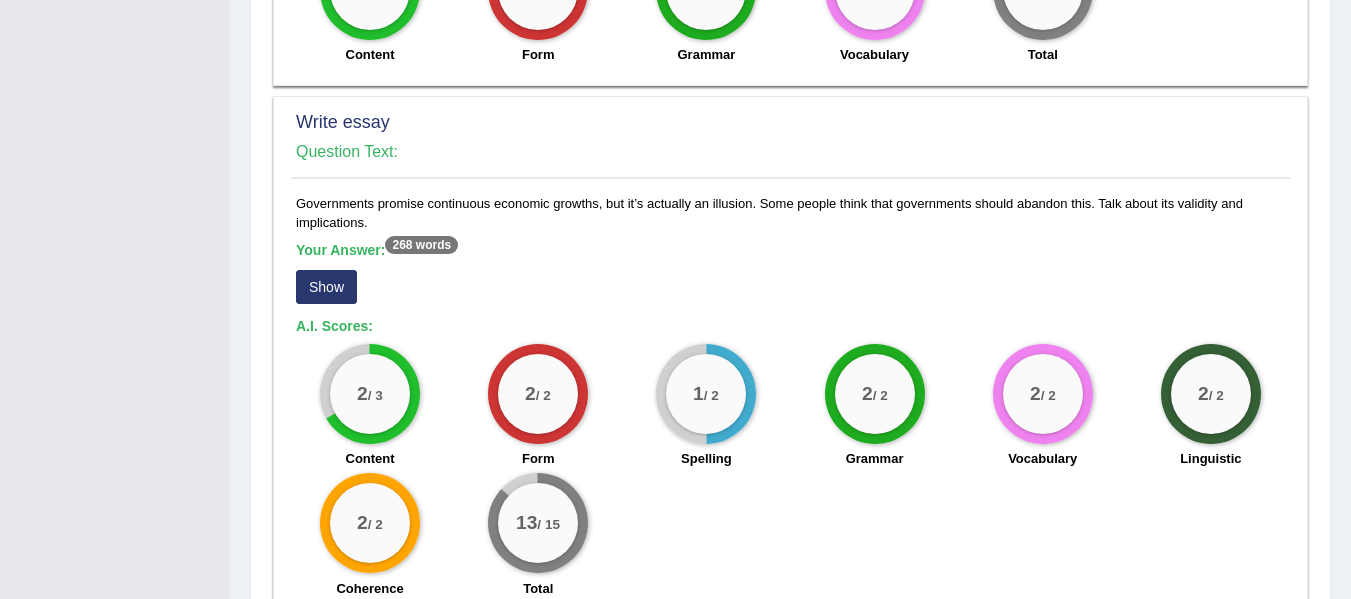 scroll, scrollTop: 1600, scrollLeft: 0, axis: vertical 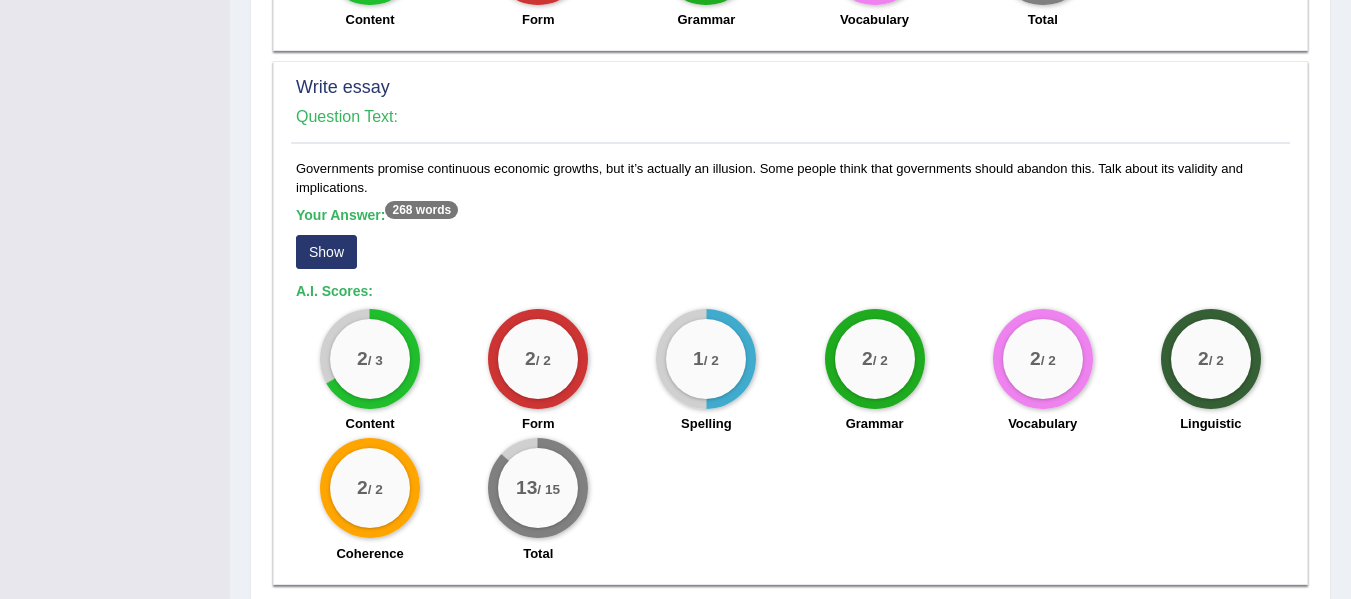 click on "Show" at bounding box center [326, 252] 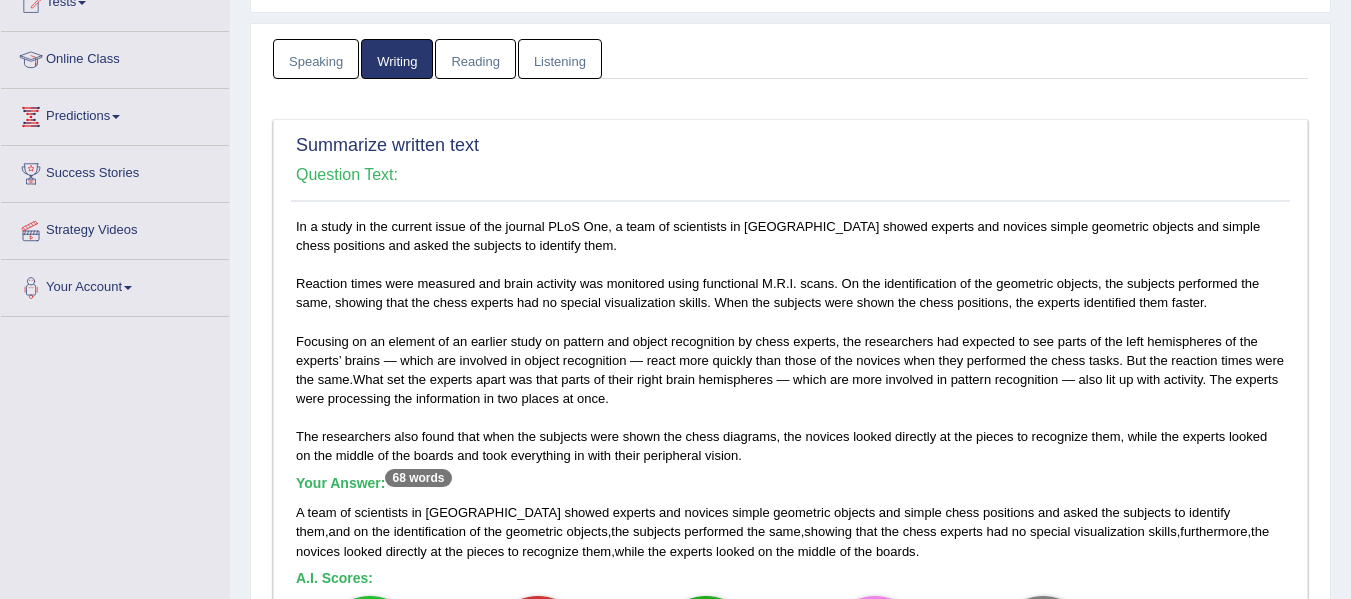 scroll, scrollTop: 0, scrollLeft: 0, axis: both 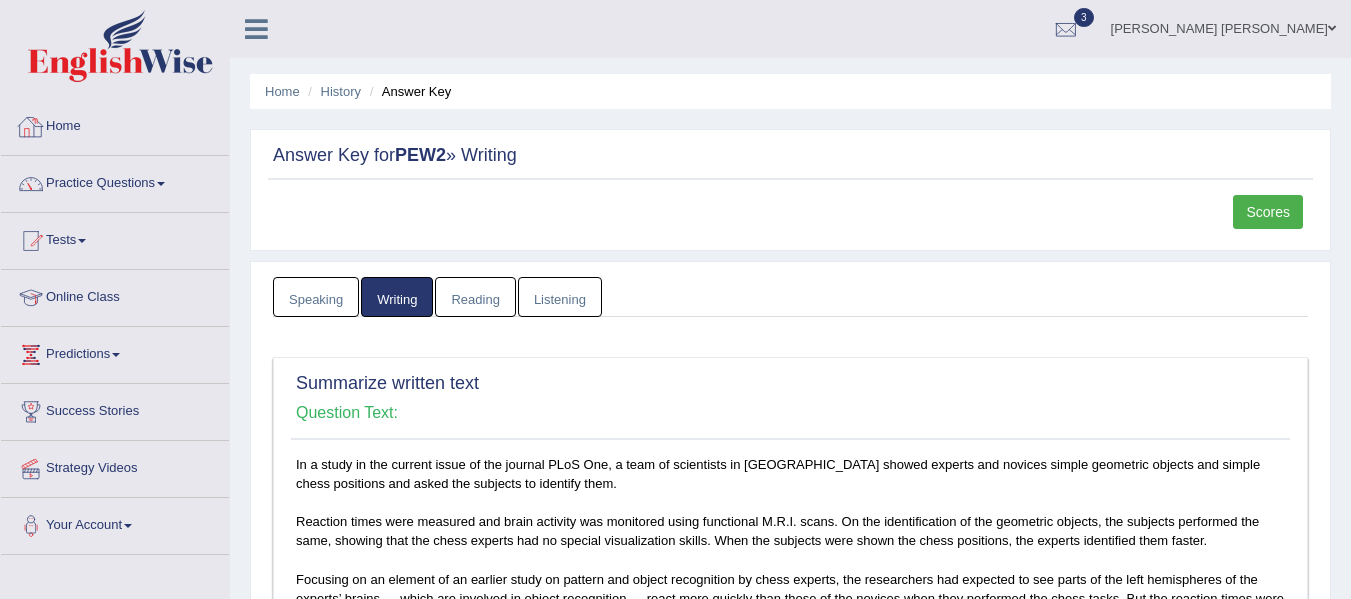 click on "Home" at bounding box center [115, 124] 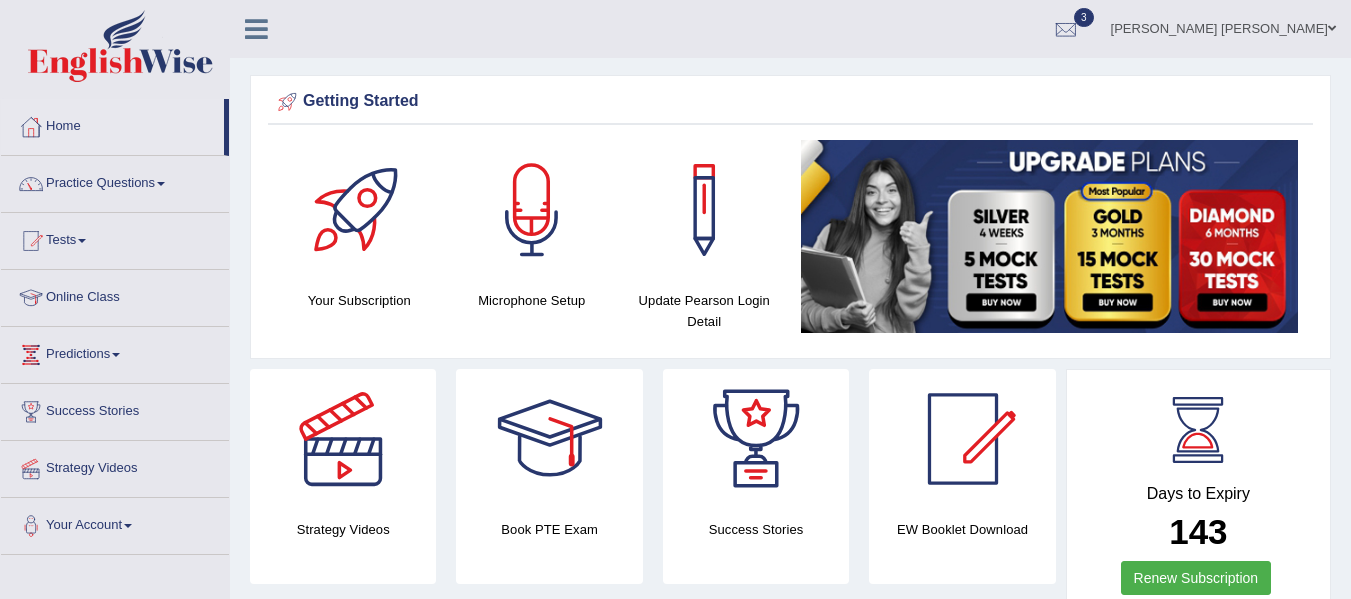 scroll, scrollTop: 300, scrollLeft: 0, axis: vertical 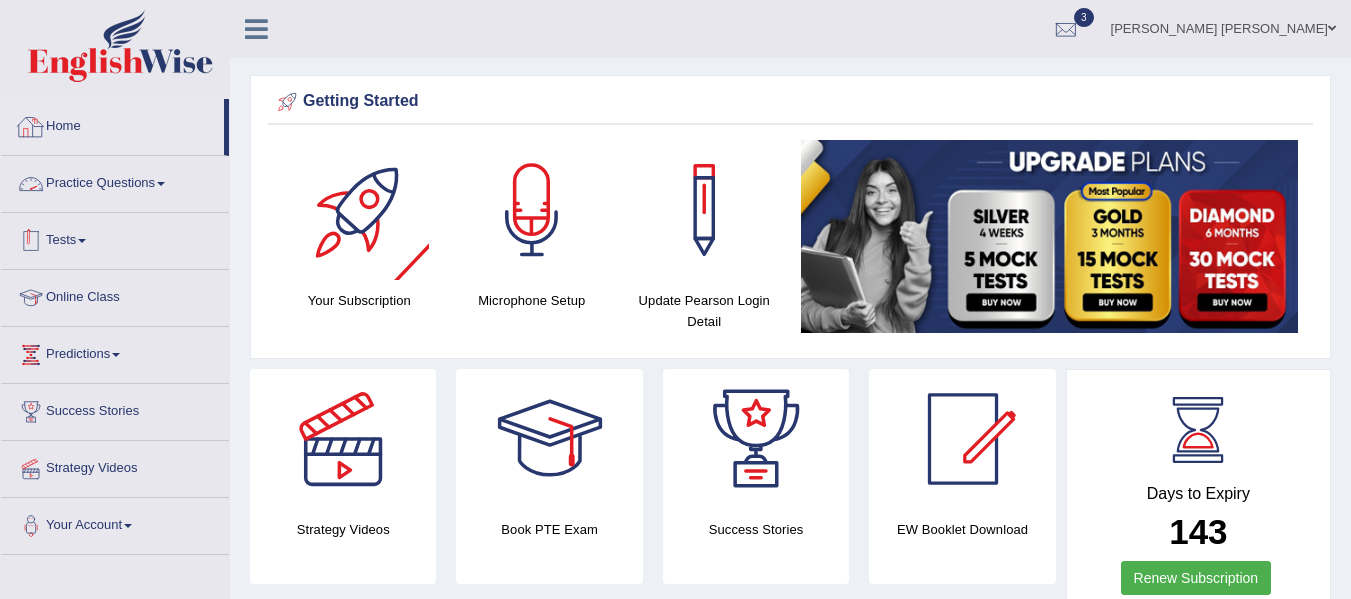 click on "Tests" at bounding box center (115, 238) 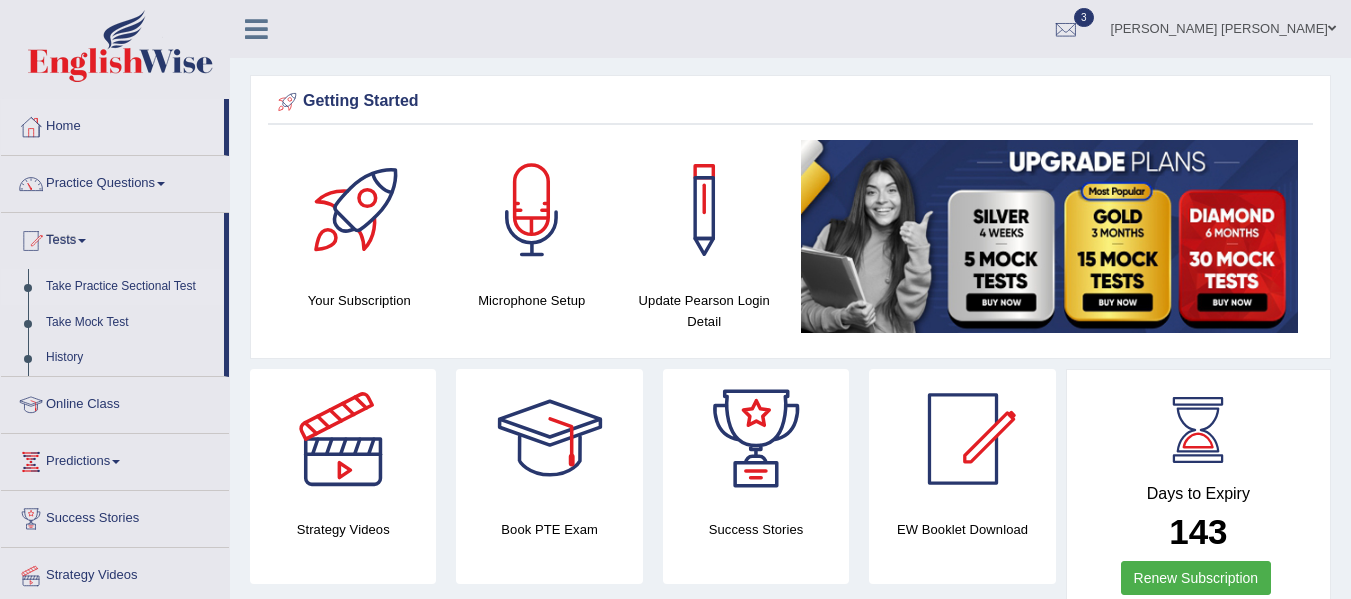 click on "Take Practice Sectional Test" at bounding box center [130, 287] 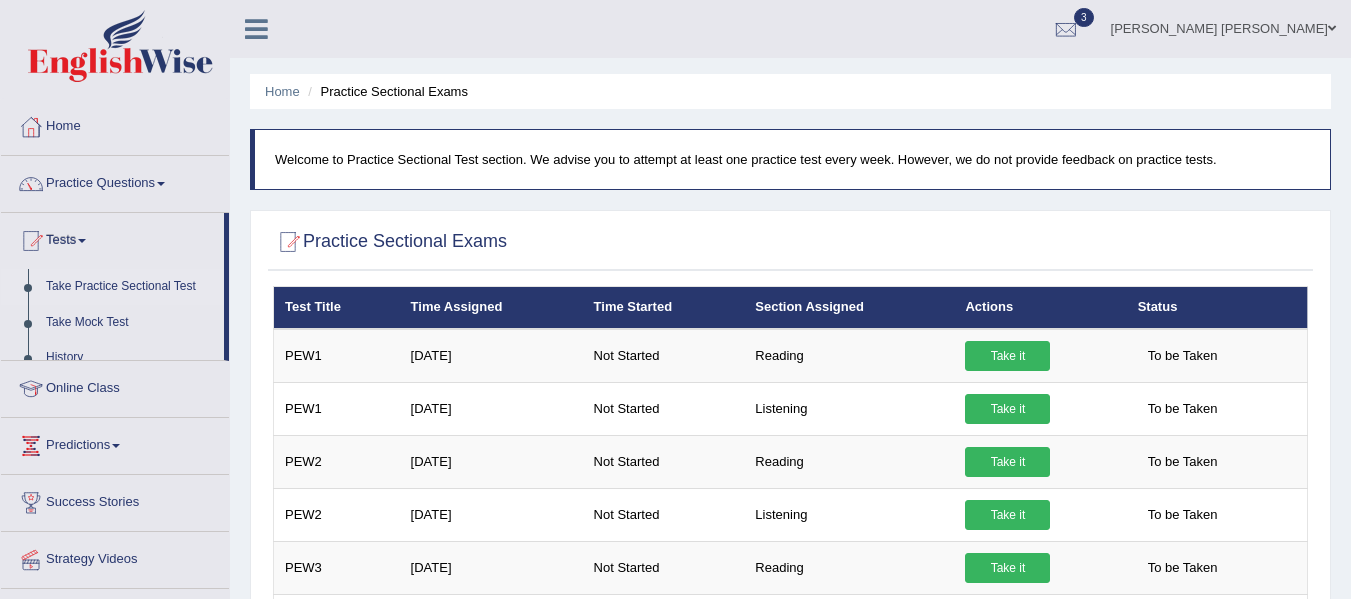 scroll, scrollTop: 200, scrollLeft: 0, axis: vertical 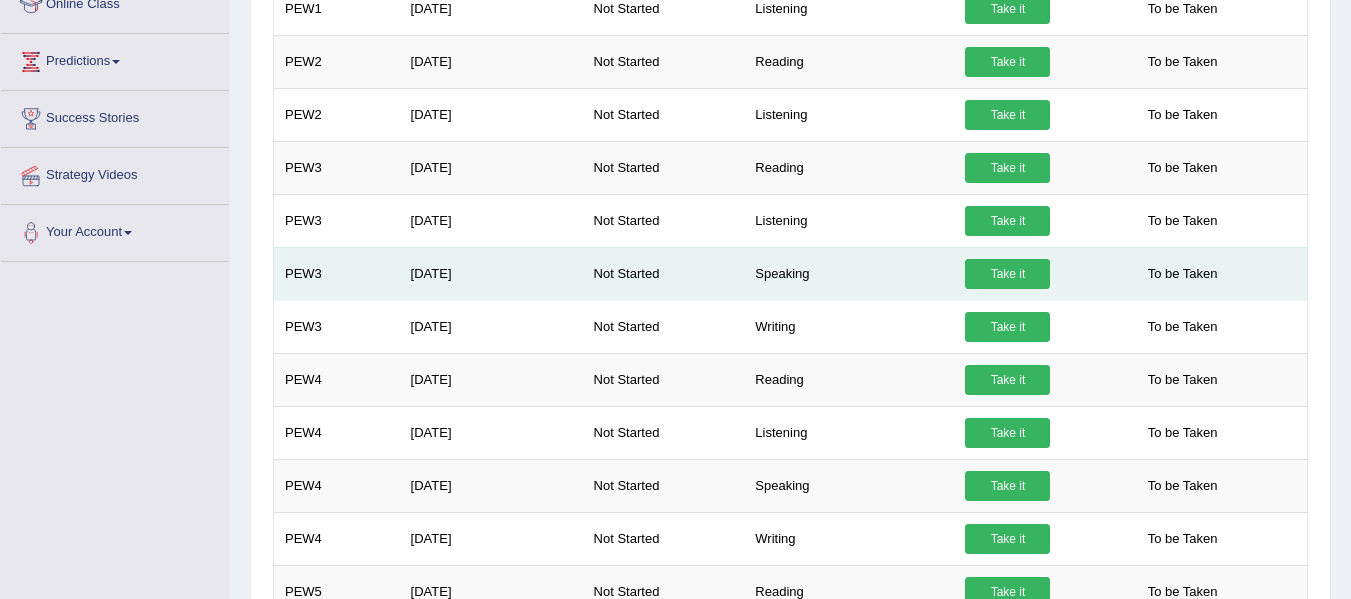 click on "Take it" at bounding box center [1007, 274] 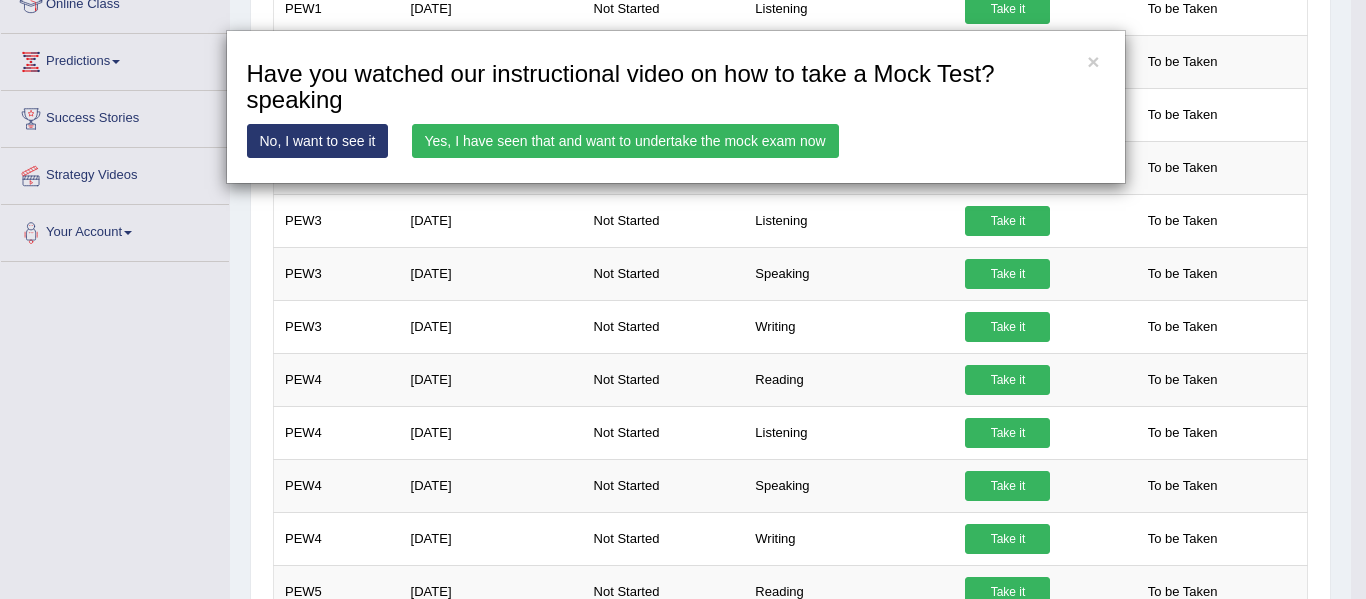 click on "Yes, I have seen that and want to undertake the mock exam now" at bounding box center (625, 141) 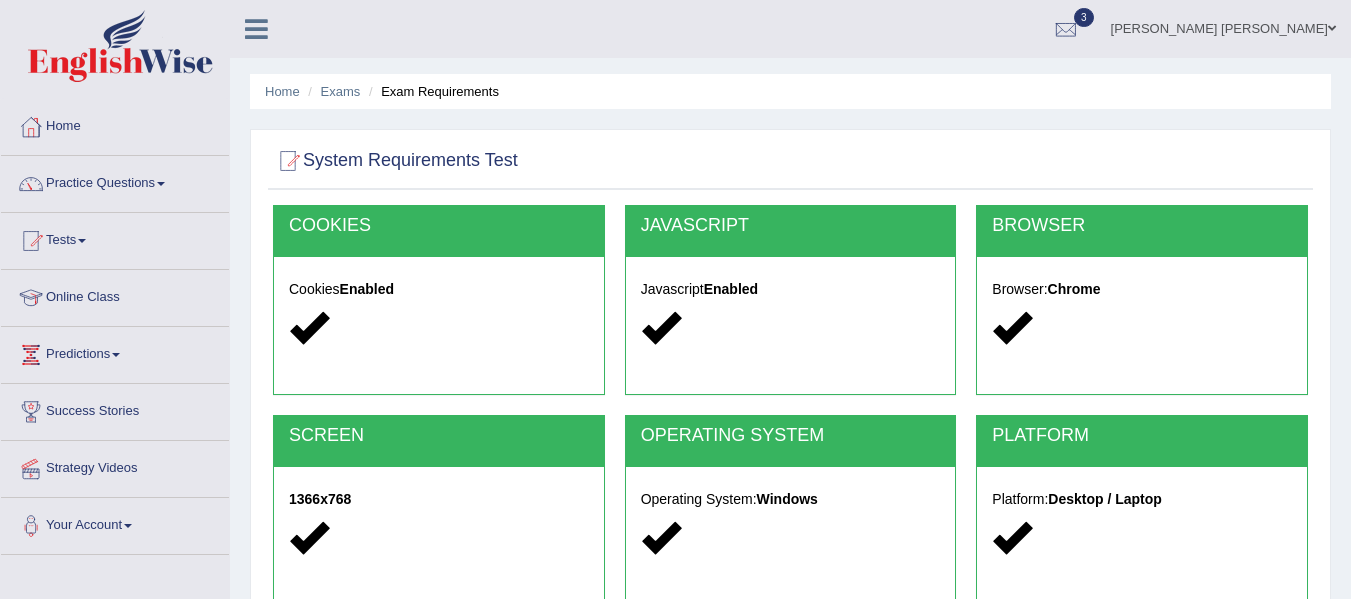 scroll, scrollTop: 0, scrollLeft: 0, axis: both 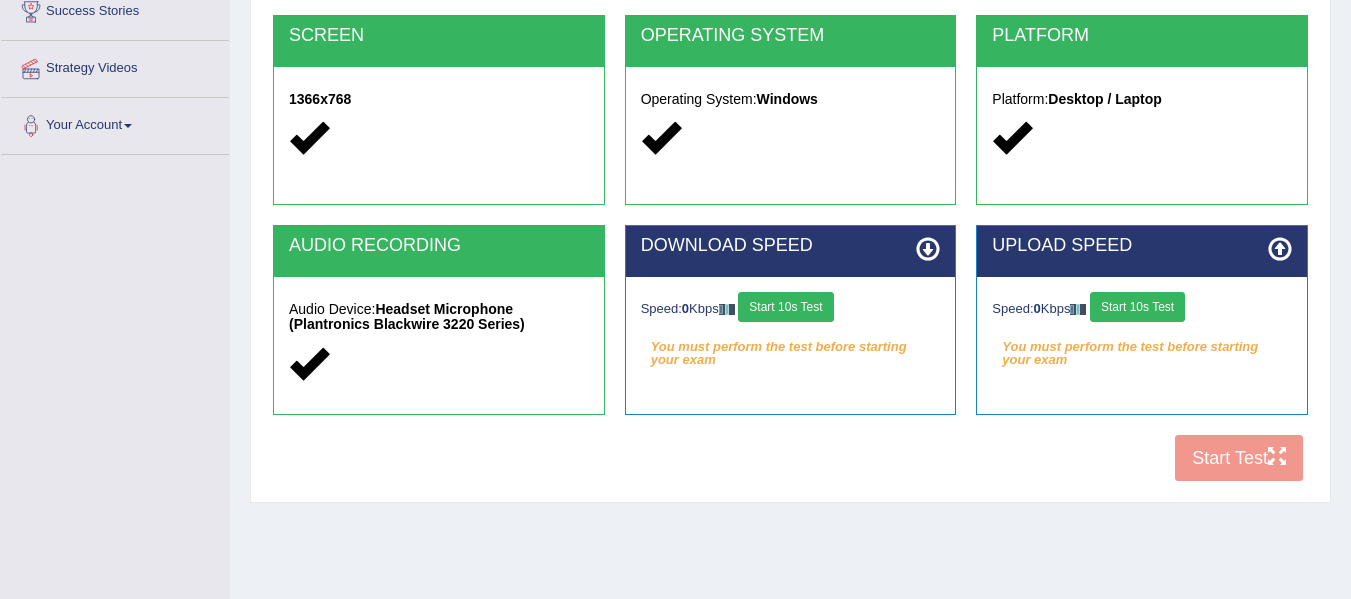 click on "Start 10s Test" at bounding box center [785, 307] 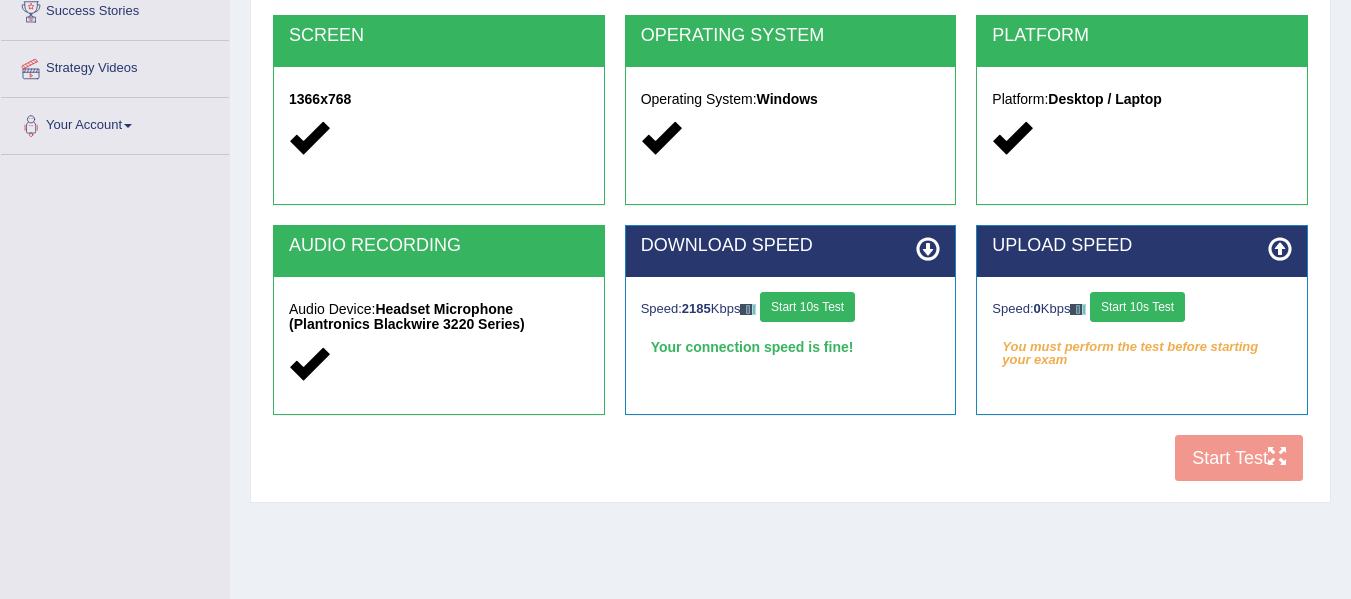 click on "Start 10s Test" at bounding box center (1137, 307) 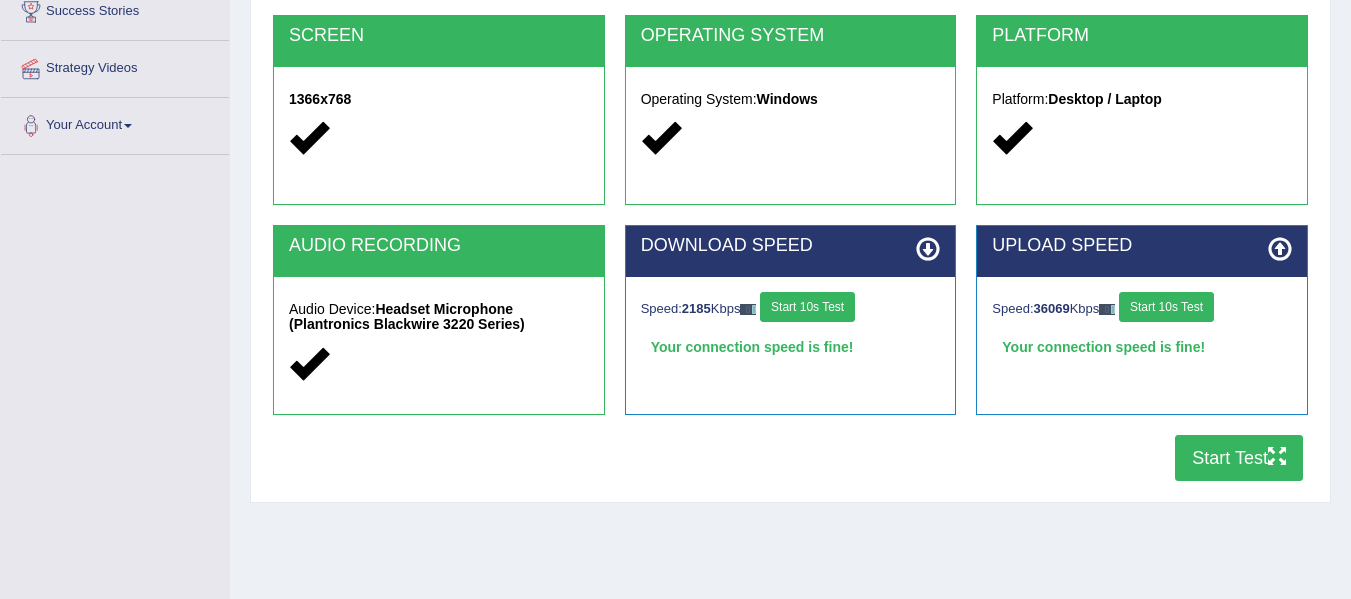 click on "Start Test" at bounding box center [1239, 458] 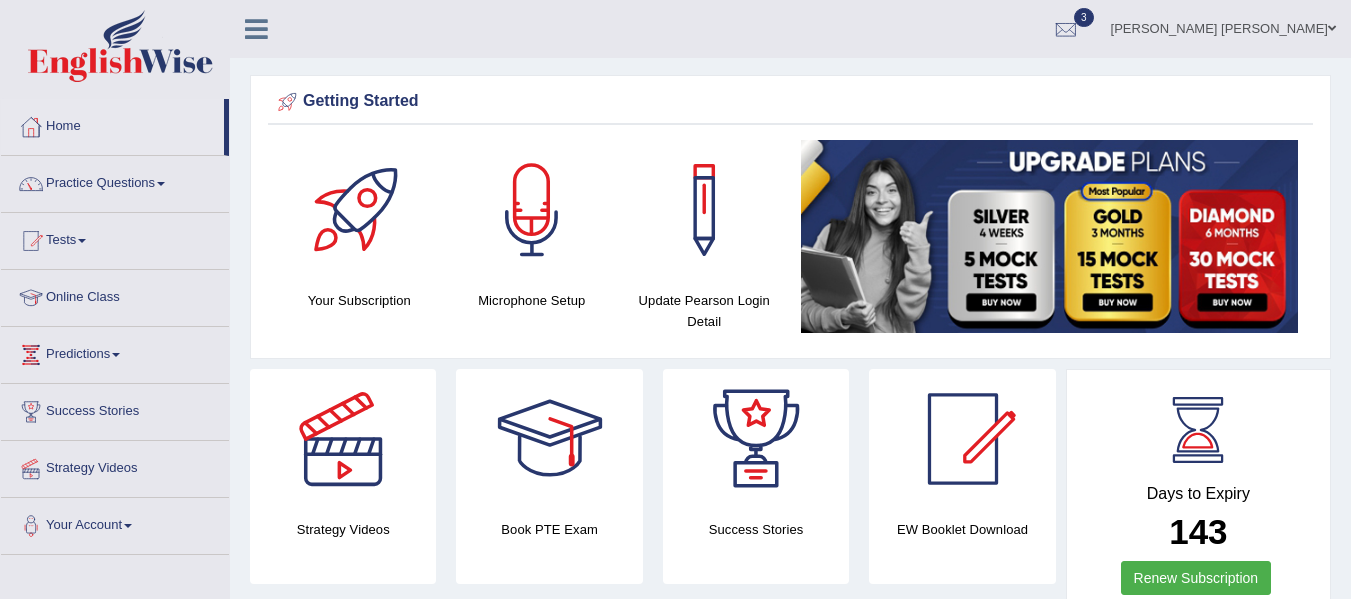 scroll, scrollTop: 0, scrollLeft: 0, axis: both 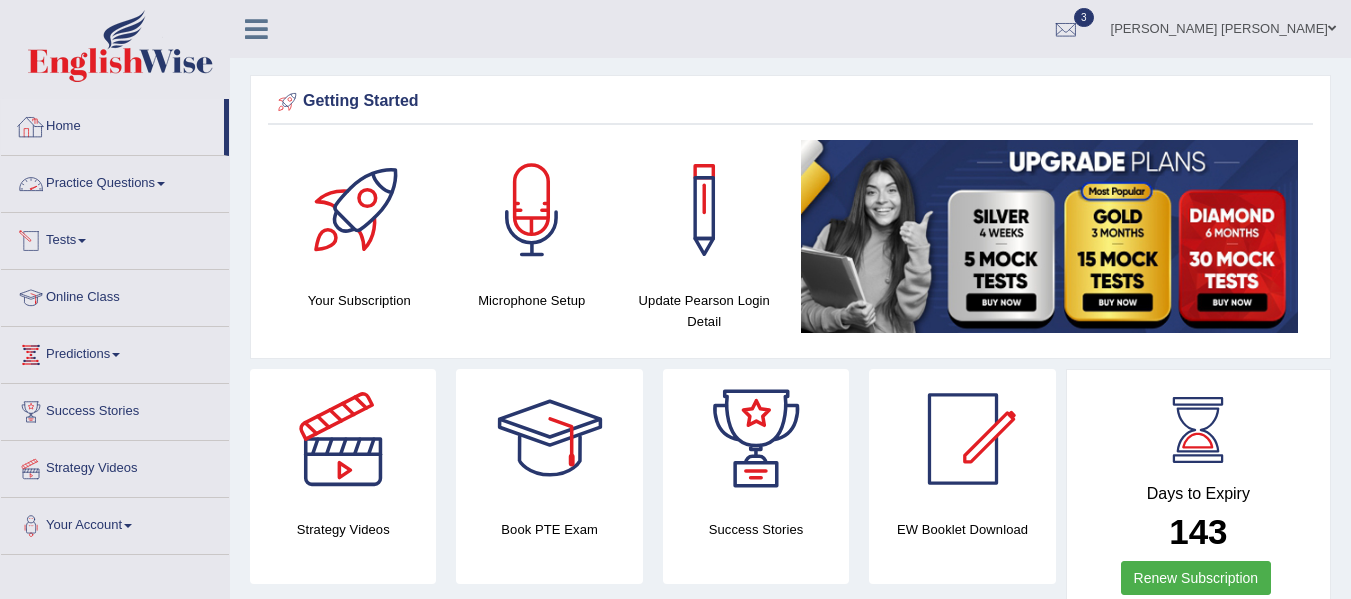 click on "Tests" at bounding box center [115, 238] 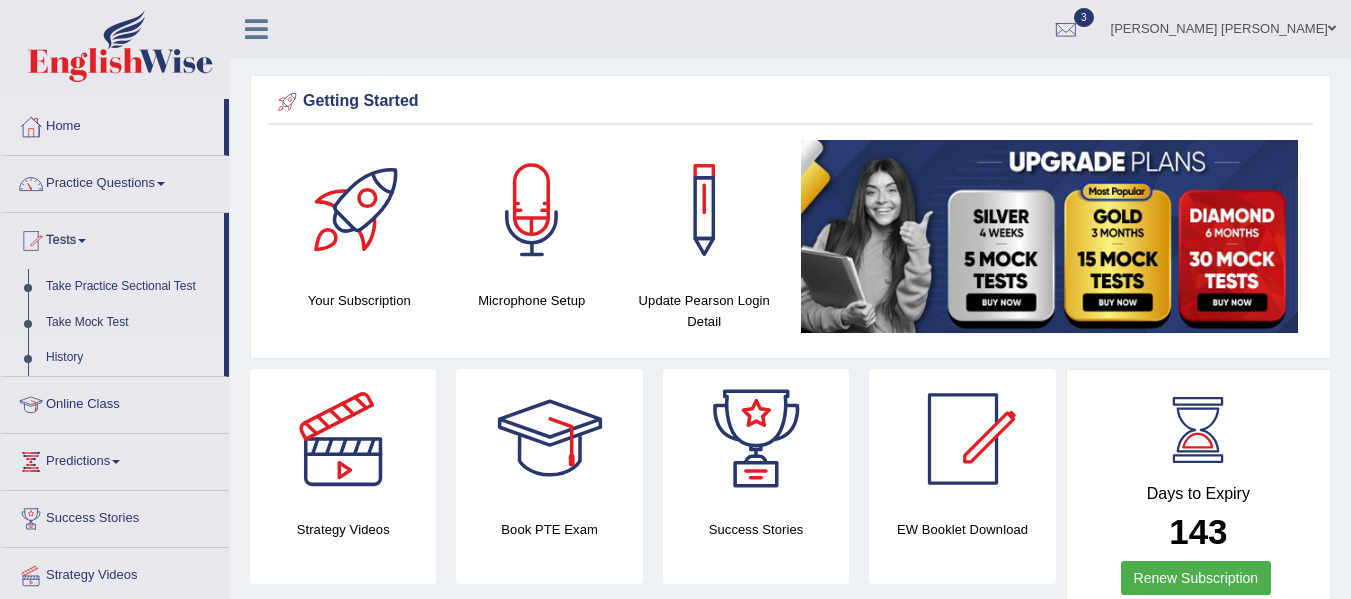 click on "History" at bounding box center (130, 358) 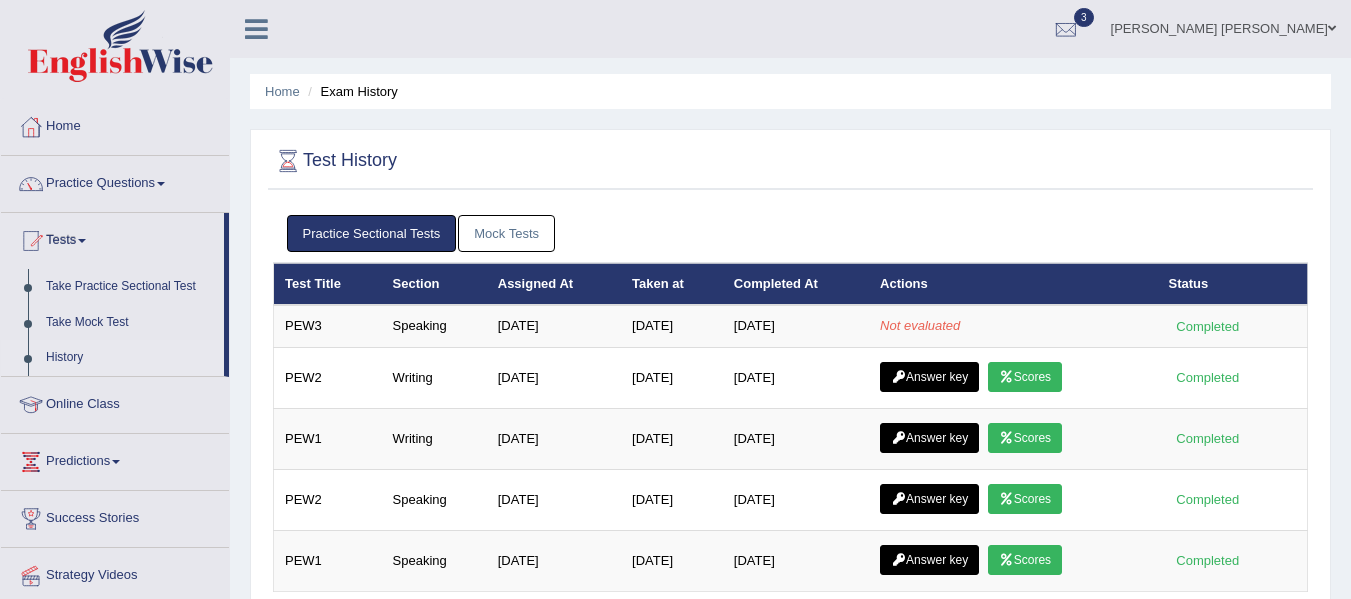 scroll, scrollTop: 0, scrollLeft: 0, axis: both 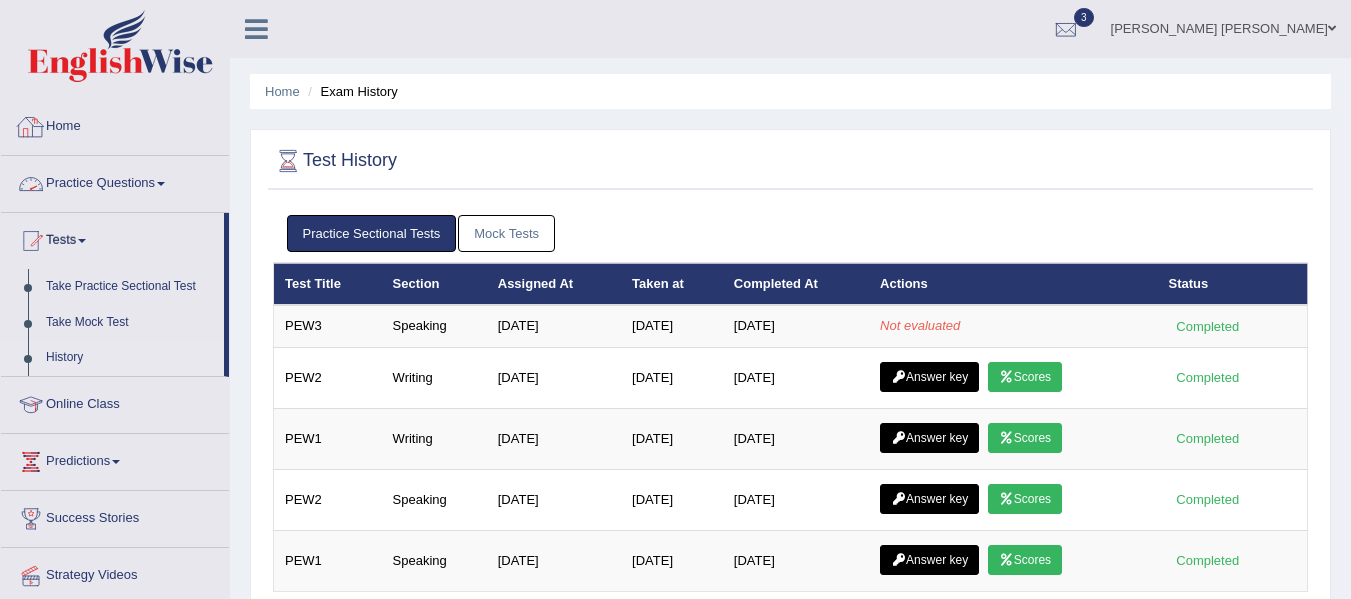 click on "Home" at bounding box center [115, 124] 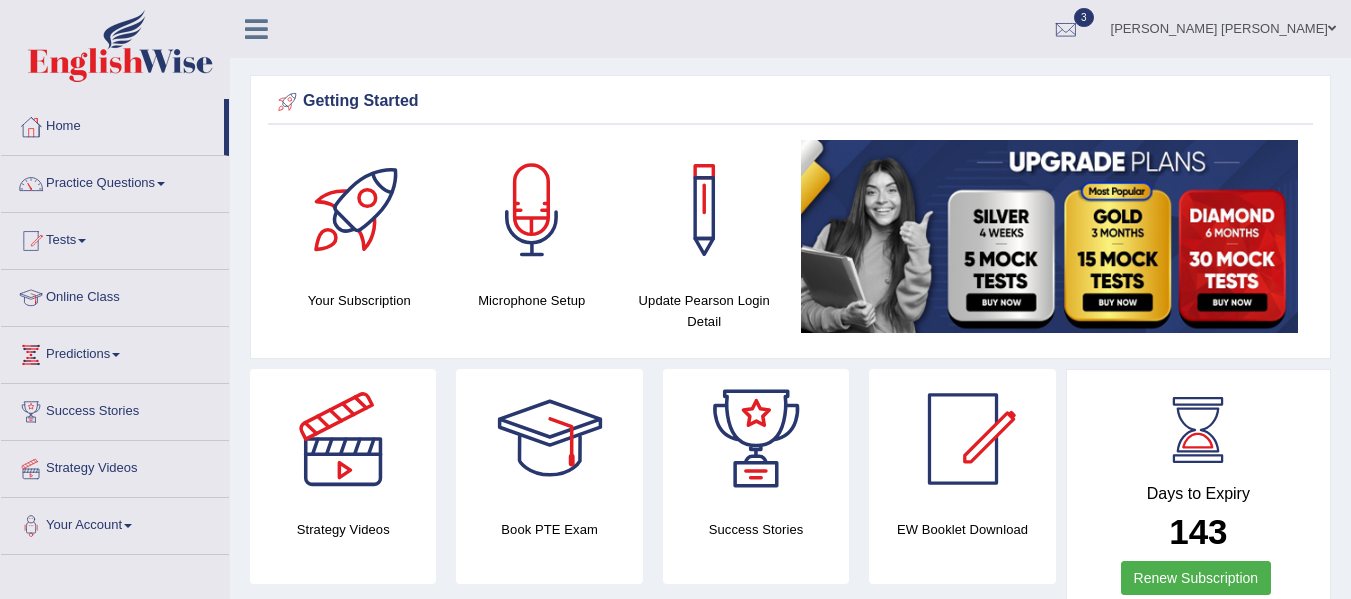 scroll, scrollTop: 0, scrollLeft: 0, axis: both 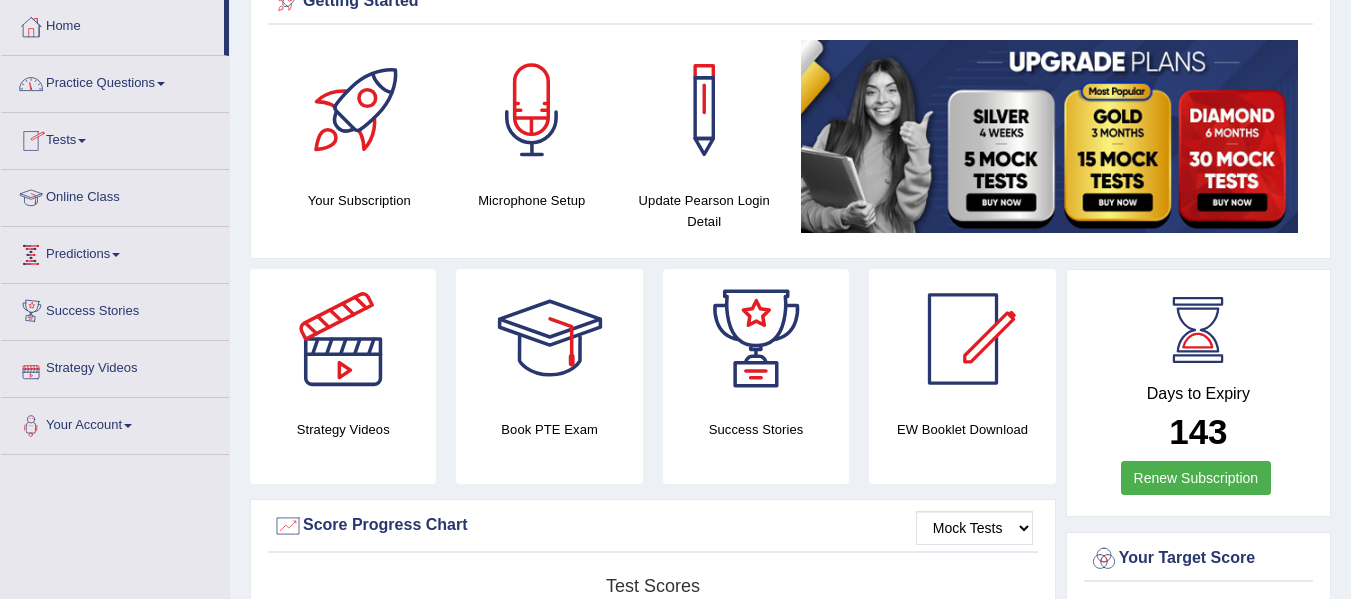 click on "Practice Questions" at bounding box center [115, 81] 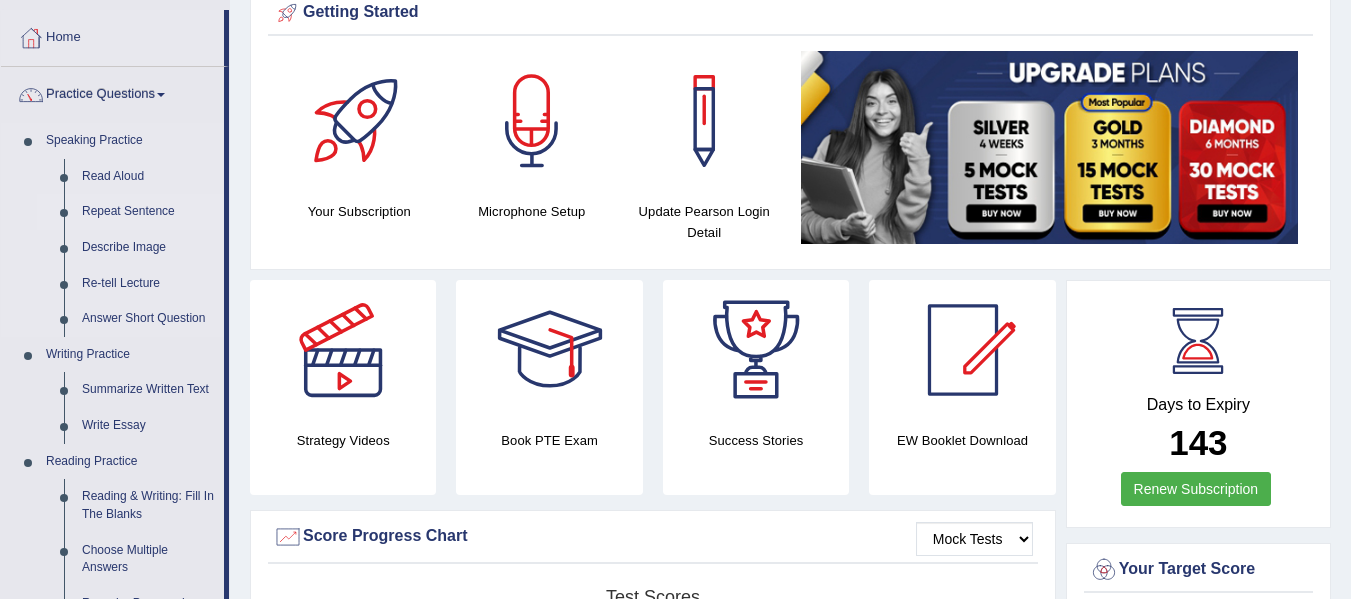 scroll, scrollTop: 0, scrollLeft: 0, axis: both 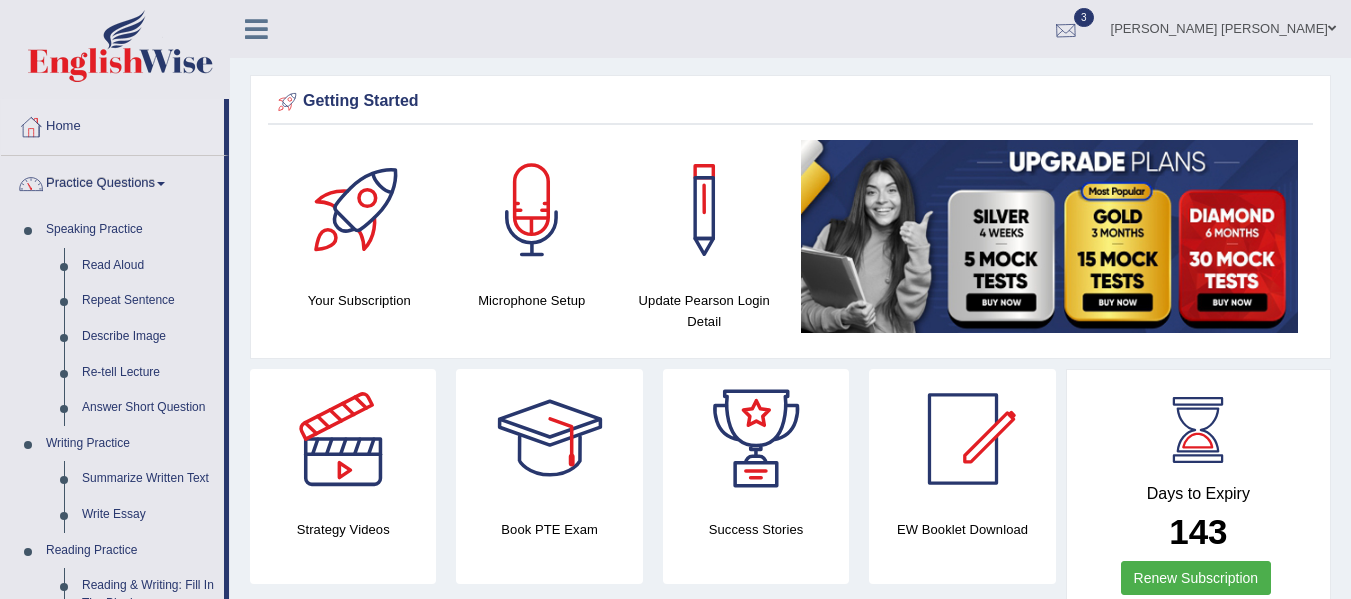 click at bounding box center (1066, 30) 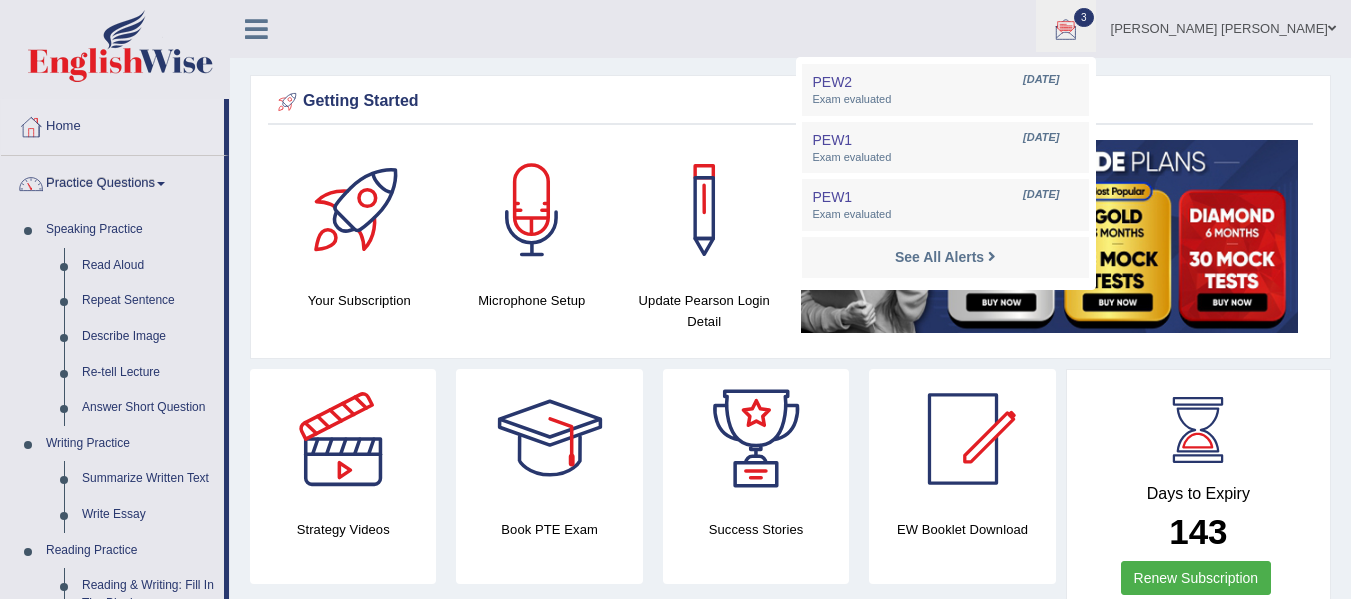 click on "Getting Started
Your Subscription
Microphone Setup
Update Pearson Login Detail
×" at bounding box center (790, 217) 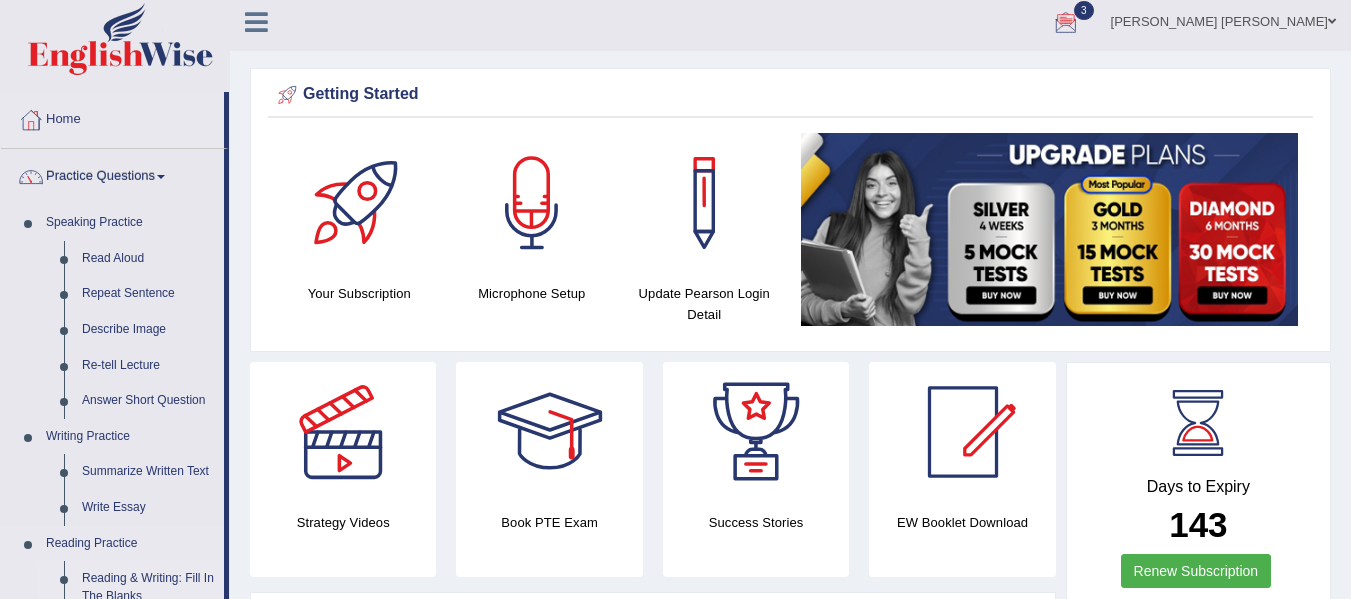 scroll, scrollTop: 0, scrollLeft: 0, axis: both 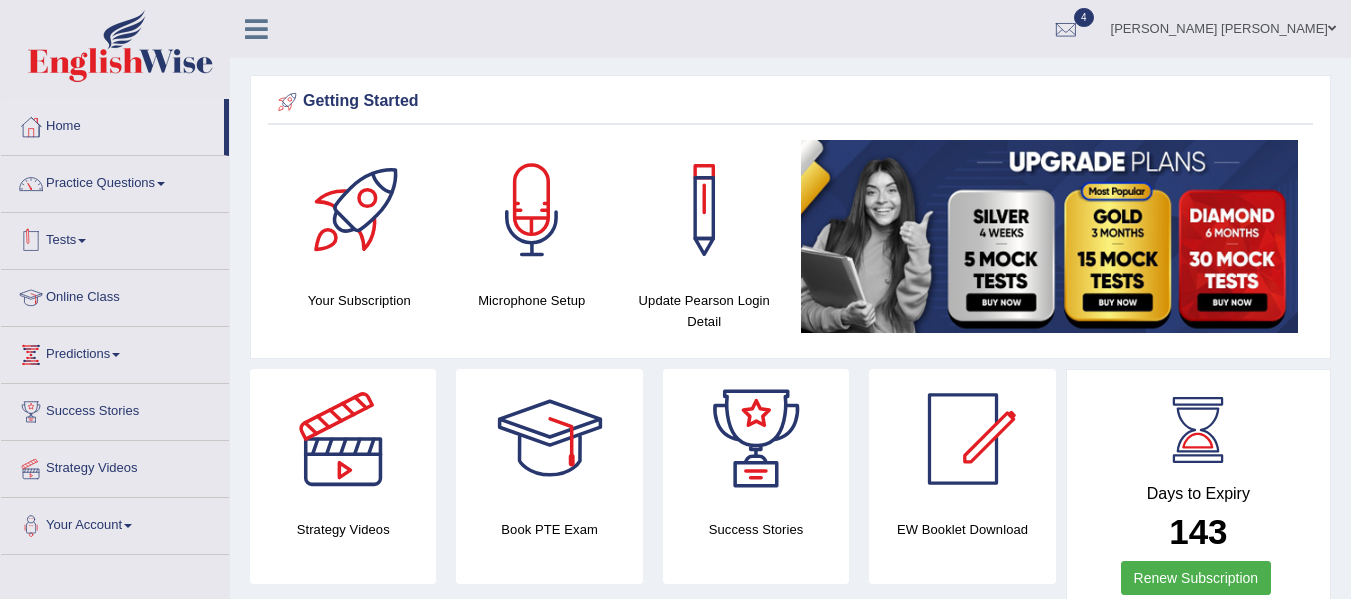 click on "Tests" at bounding box center (115, 238) 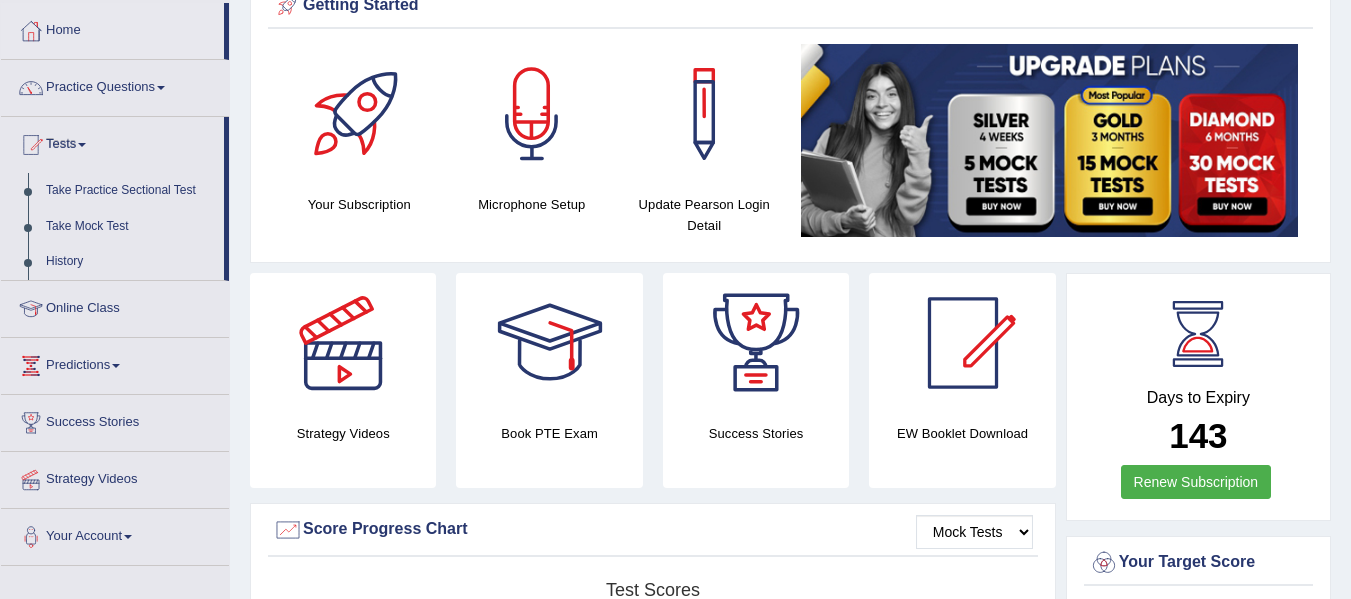 scroll, scrollTop: 0, scrollLeft: 0, axis: both 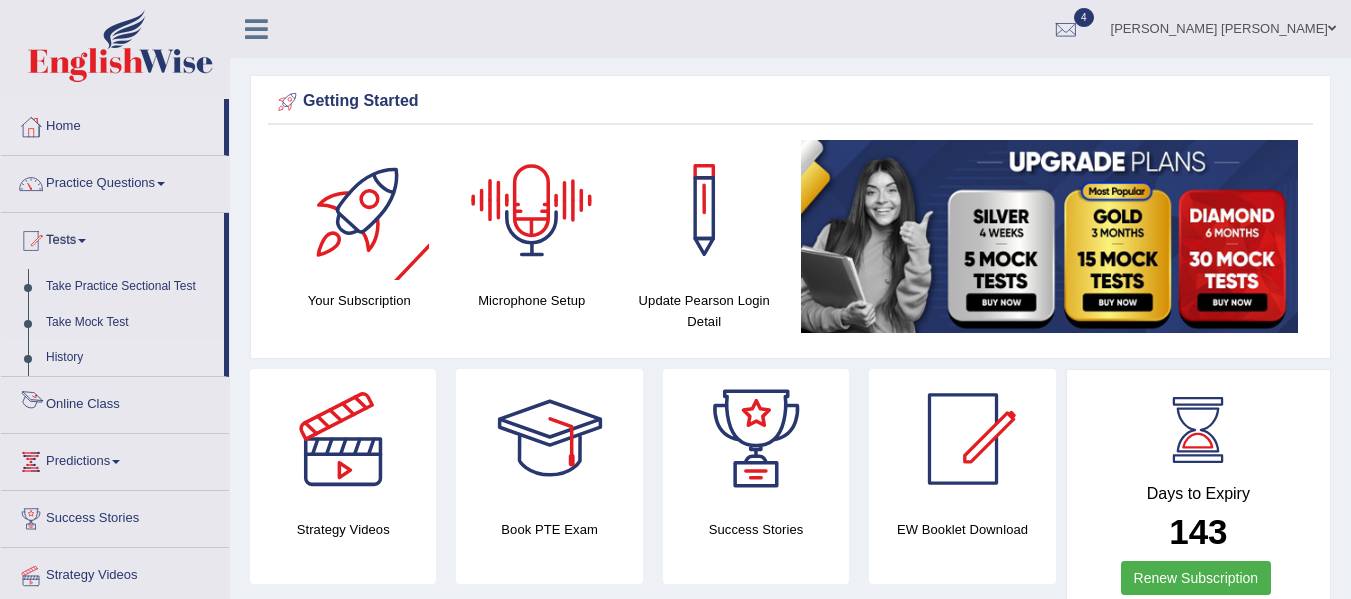 click on "History" at bounding box center [130, 358] 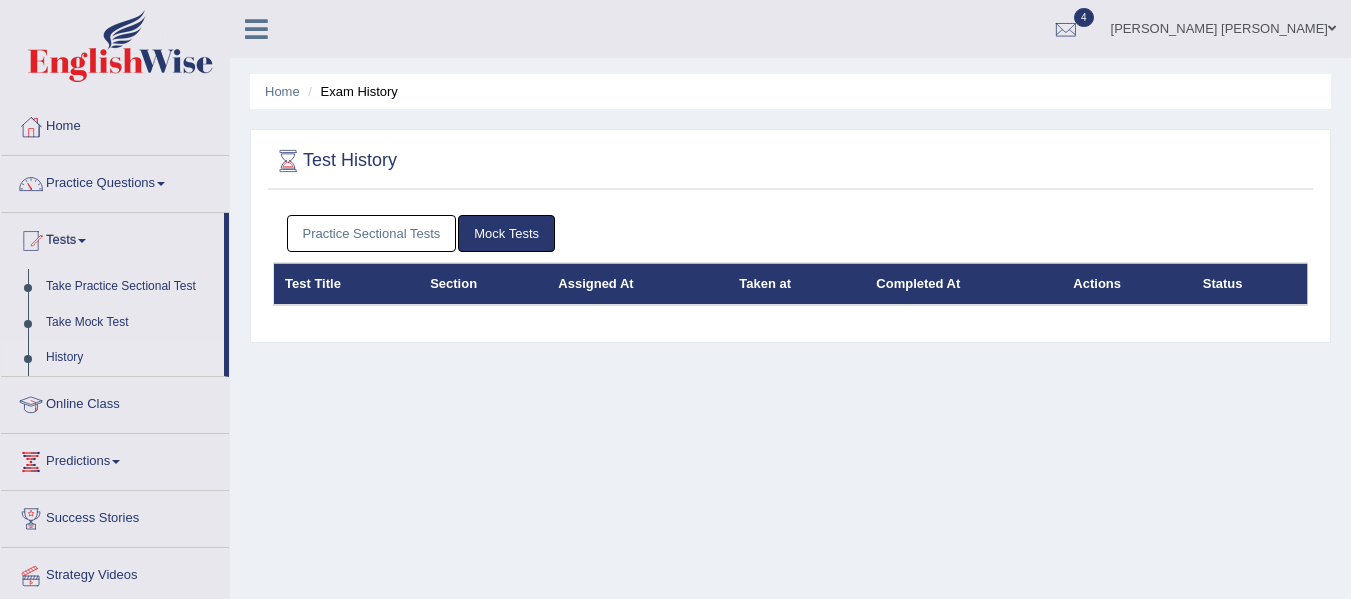 scroll, scrollTop: 0, scrollLeft: 0, axis: both 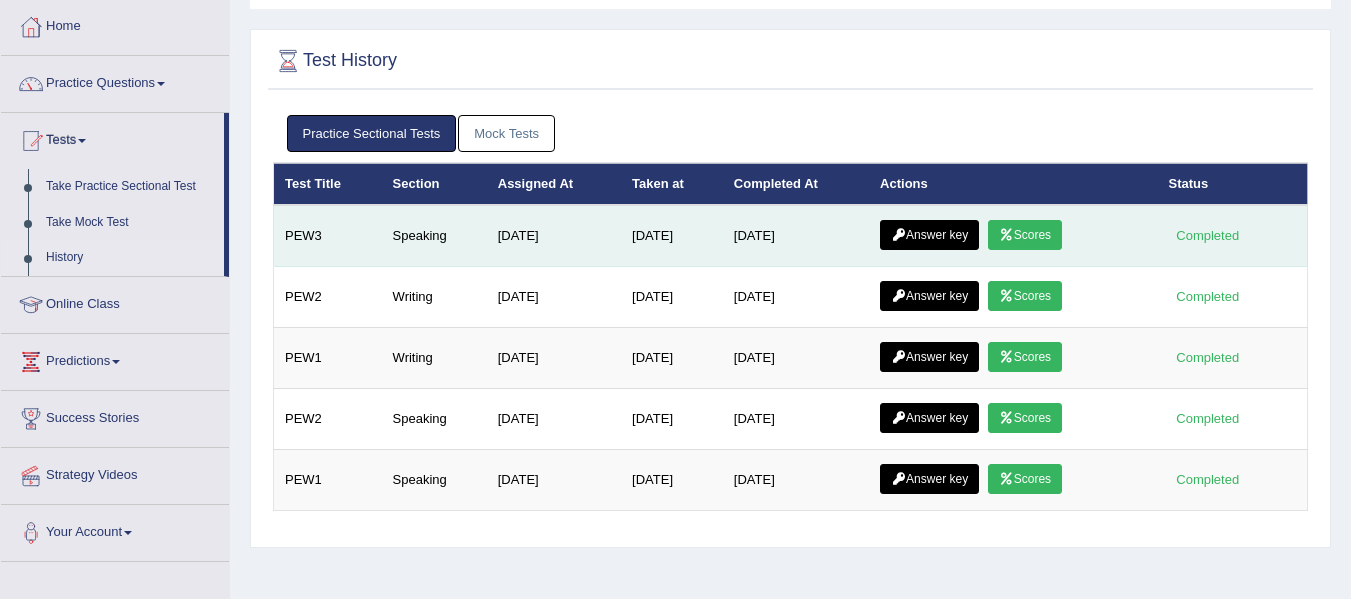click on "Scores" at bounding box center (1025, 235) 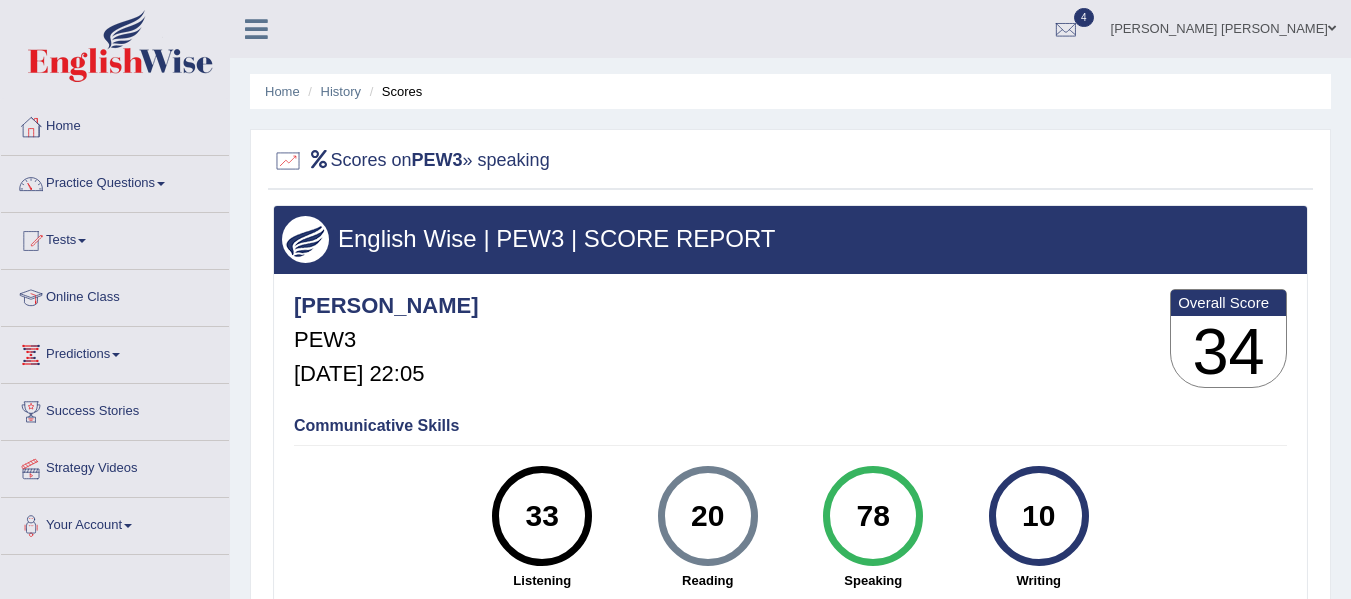 scroll, scrollTop: 0, scrollLeft: 0, axis: both 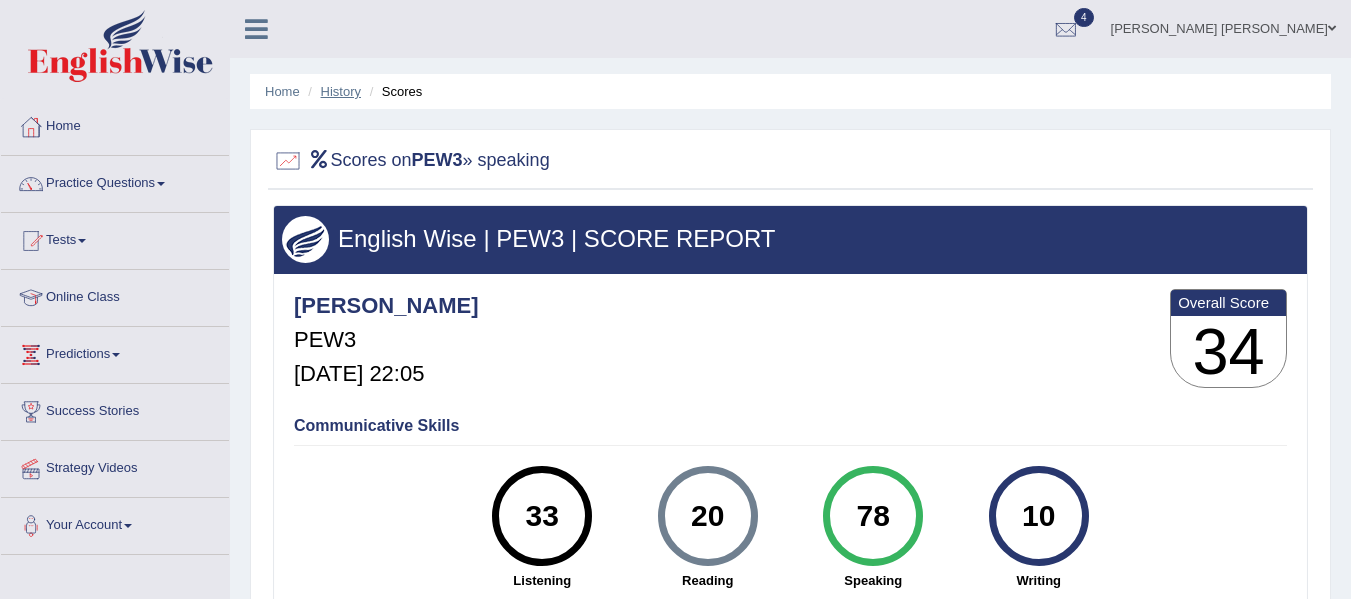 click on "History" at bounding box center (341, 91) 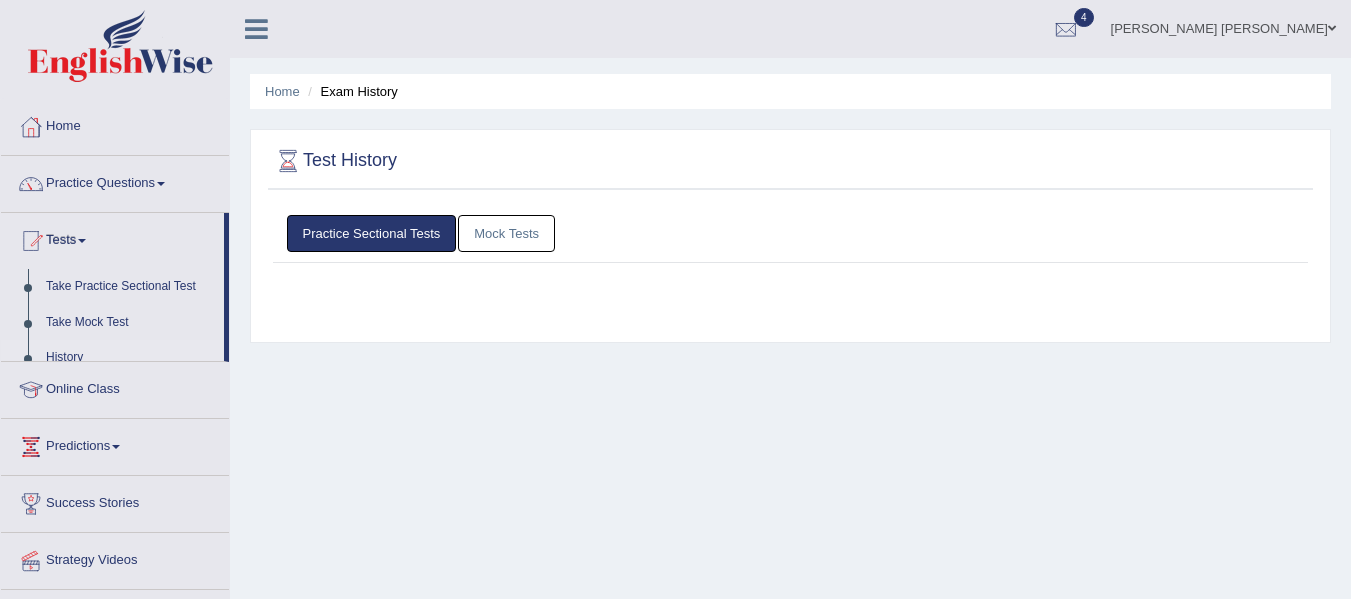 scroll, scrollTop: 0, scrollLeft: 0, axis: both 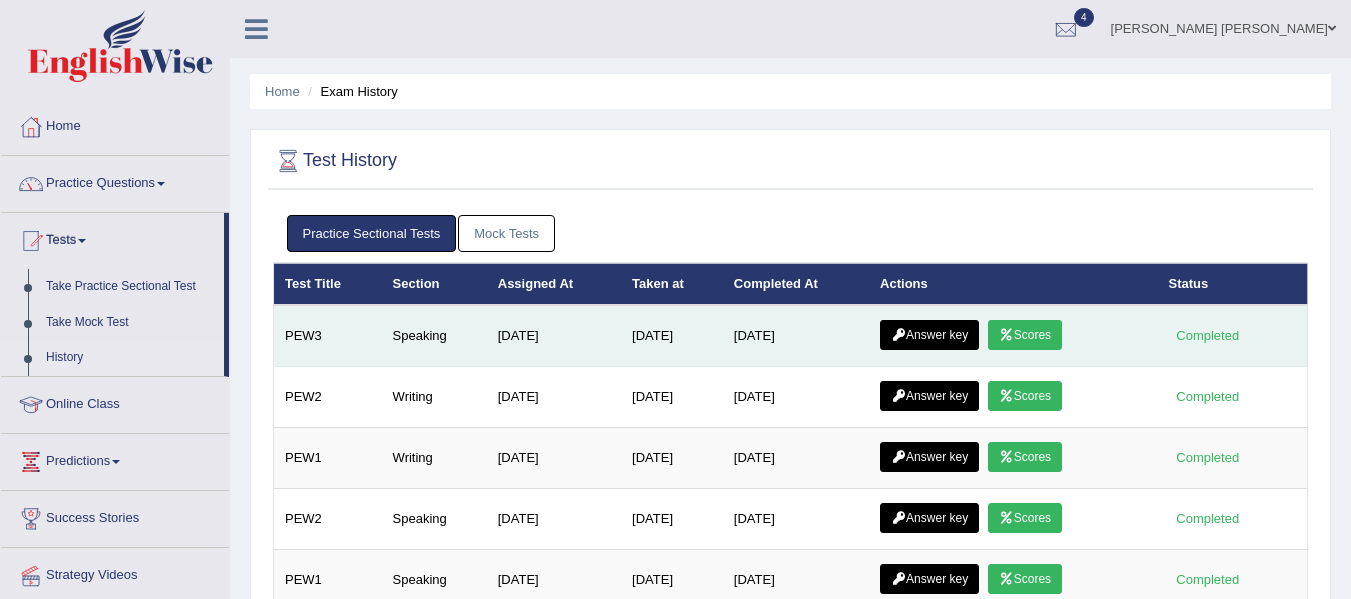 click on "Answer key" at bounding box center (929, 335) 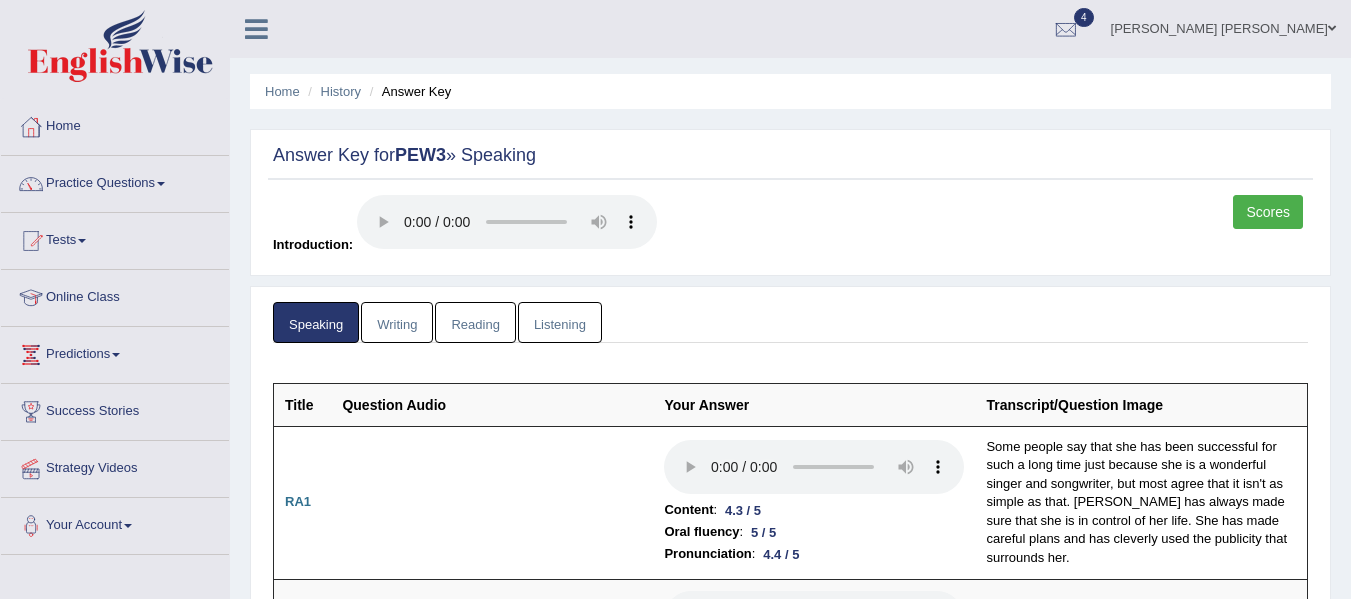 scroll, scrollTop: 0, scrollLeft: 0, axis: both 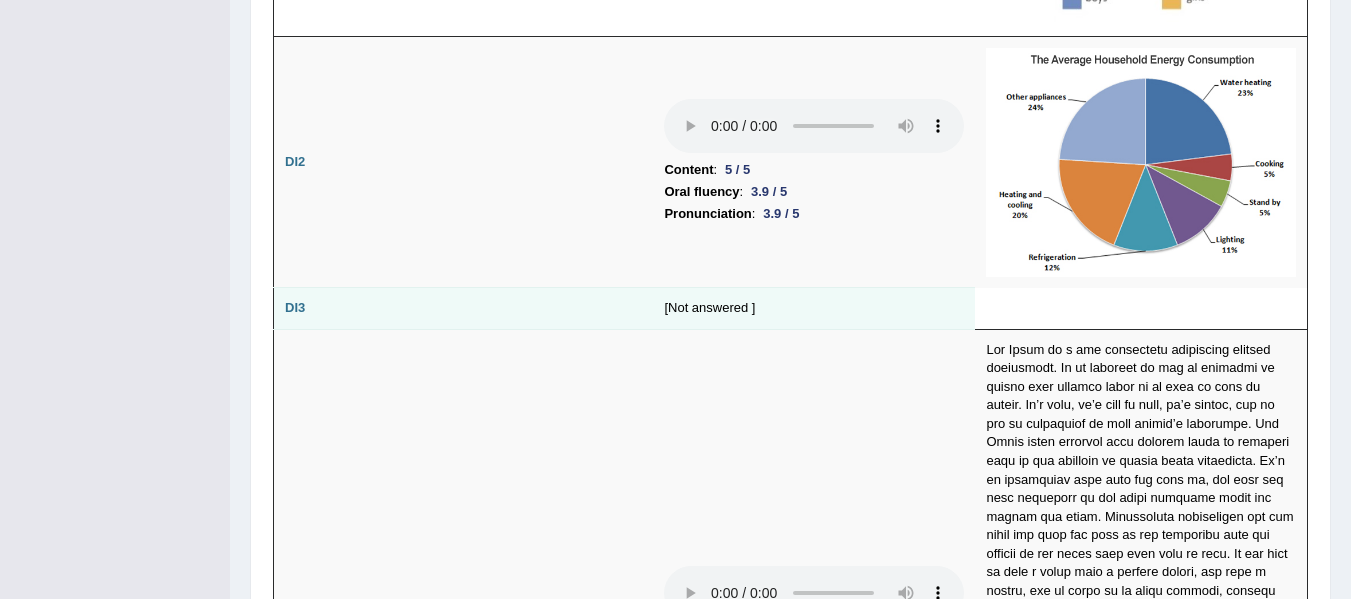 click on "[Not answered ]" at bounding box center [814, 309] 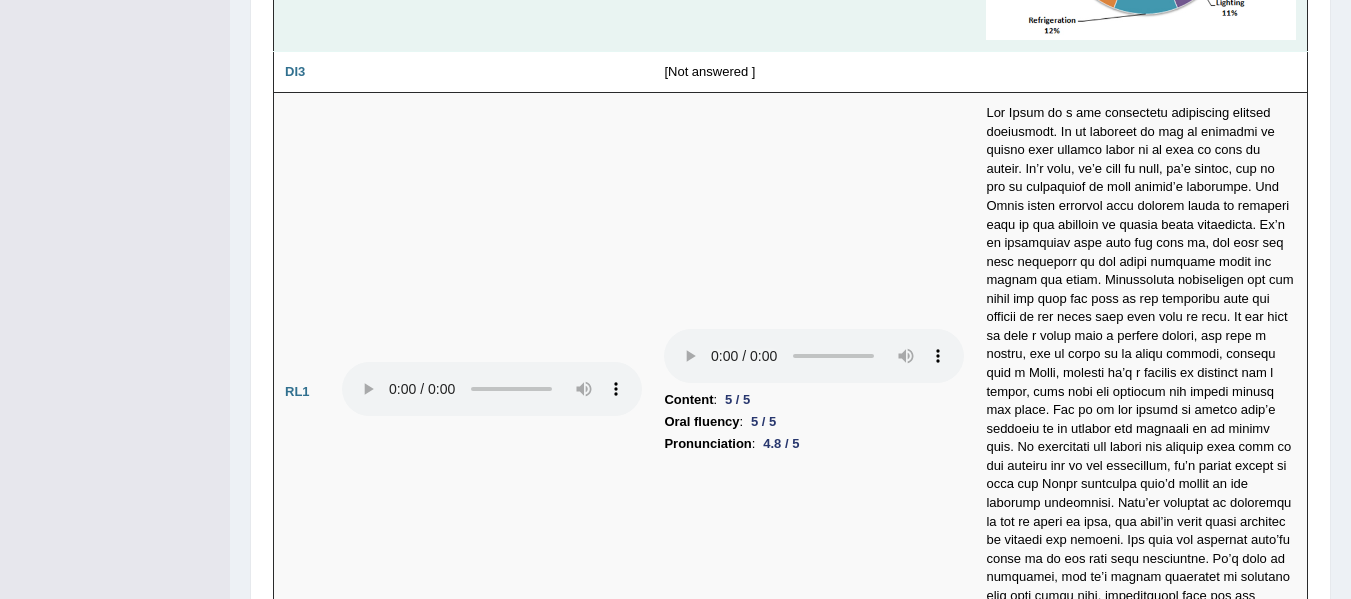 scroll, scrollTop: 3340, scrollLeft: 0, axis: vertical 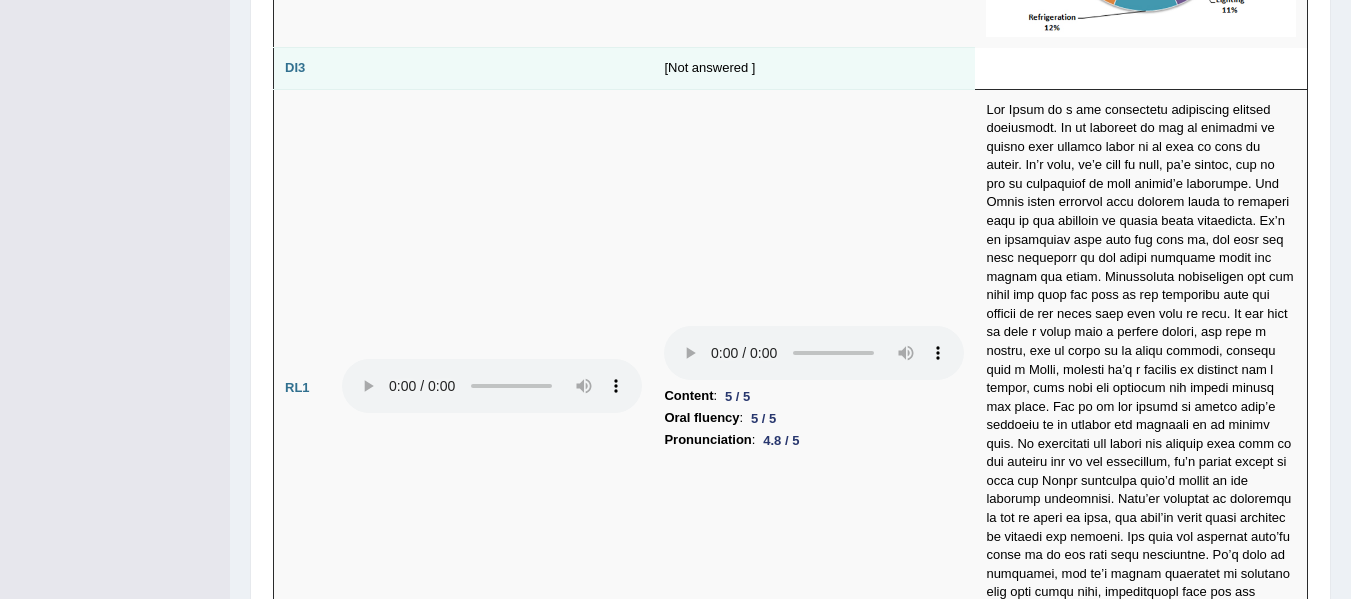 click on "DI3" at bounding box center (295, 67) 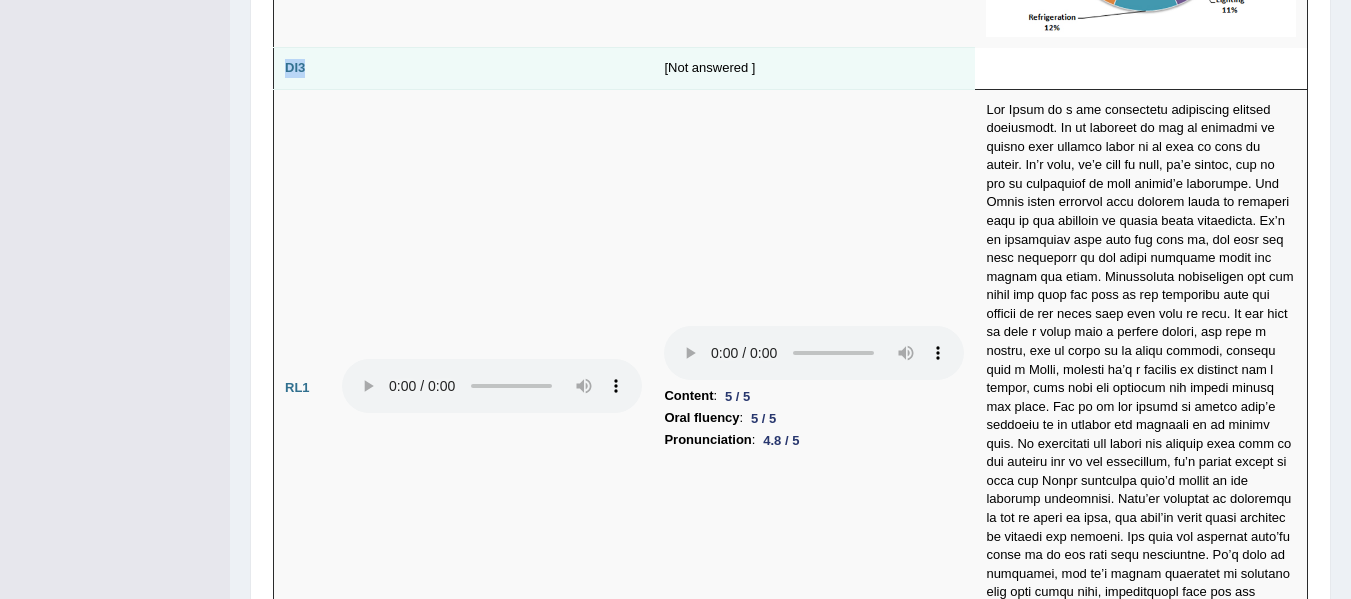 click on "DI3" at bounding box center [295, 67] 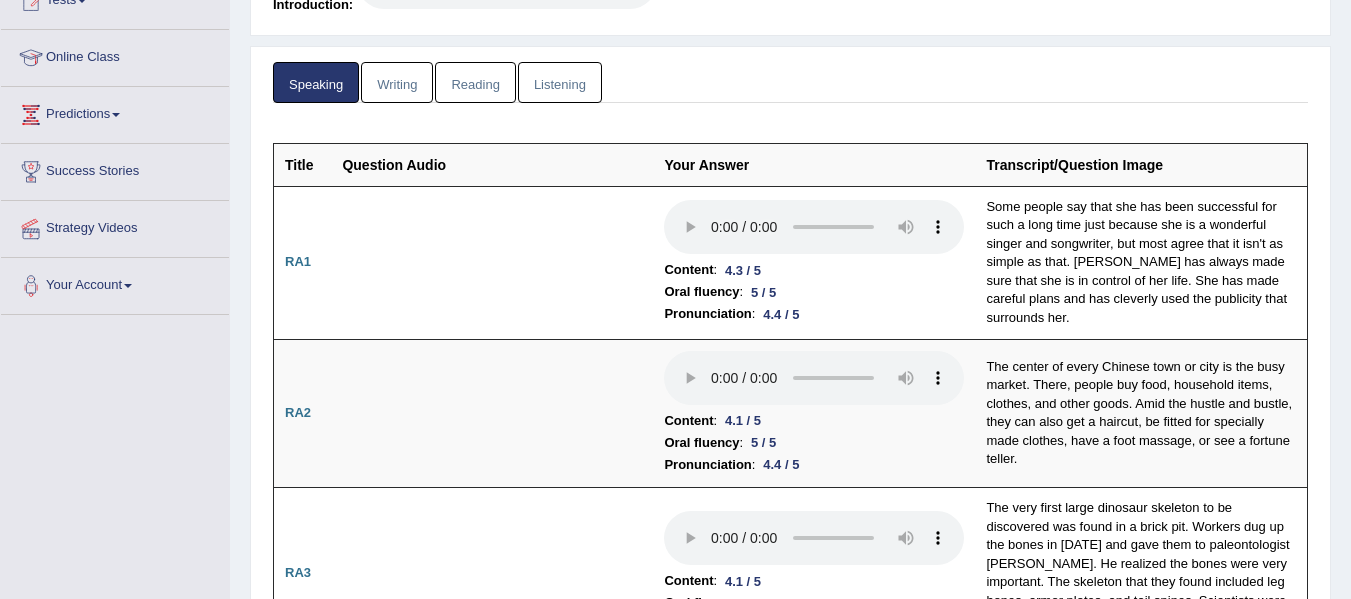 scroll, scrollTop: 0, scrollLeft: 0, axis: both 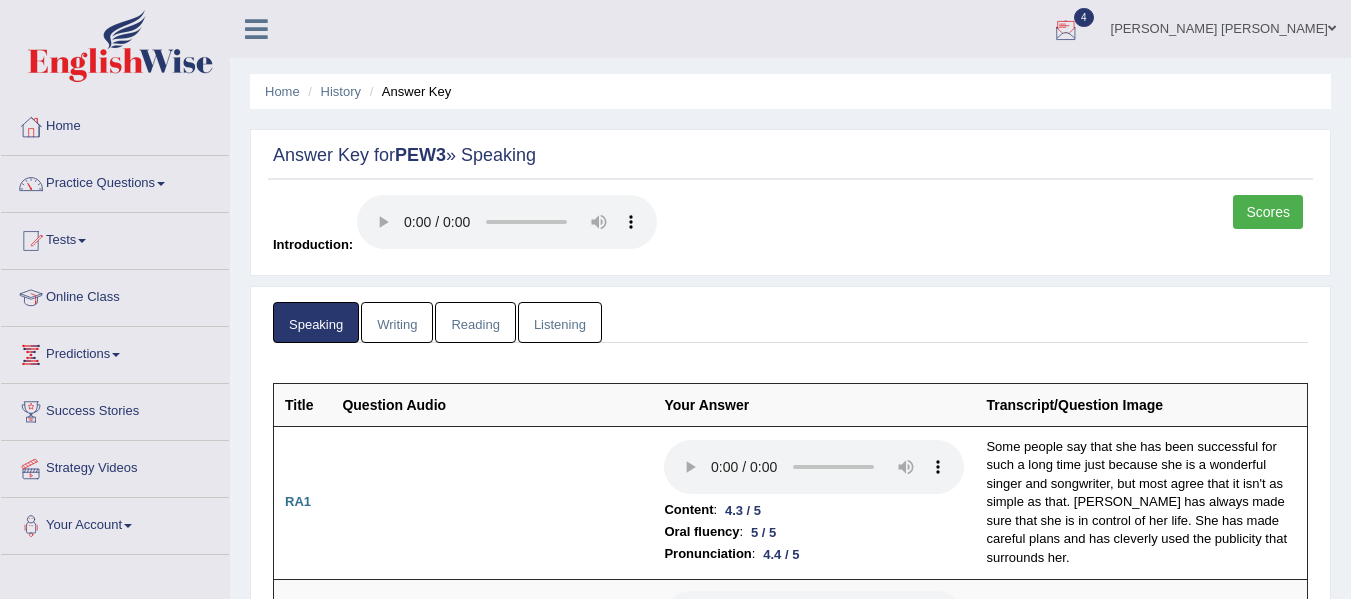 click on "Scores" at bounding box center [1268, 212] 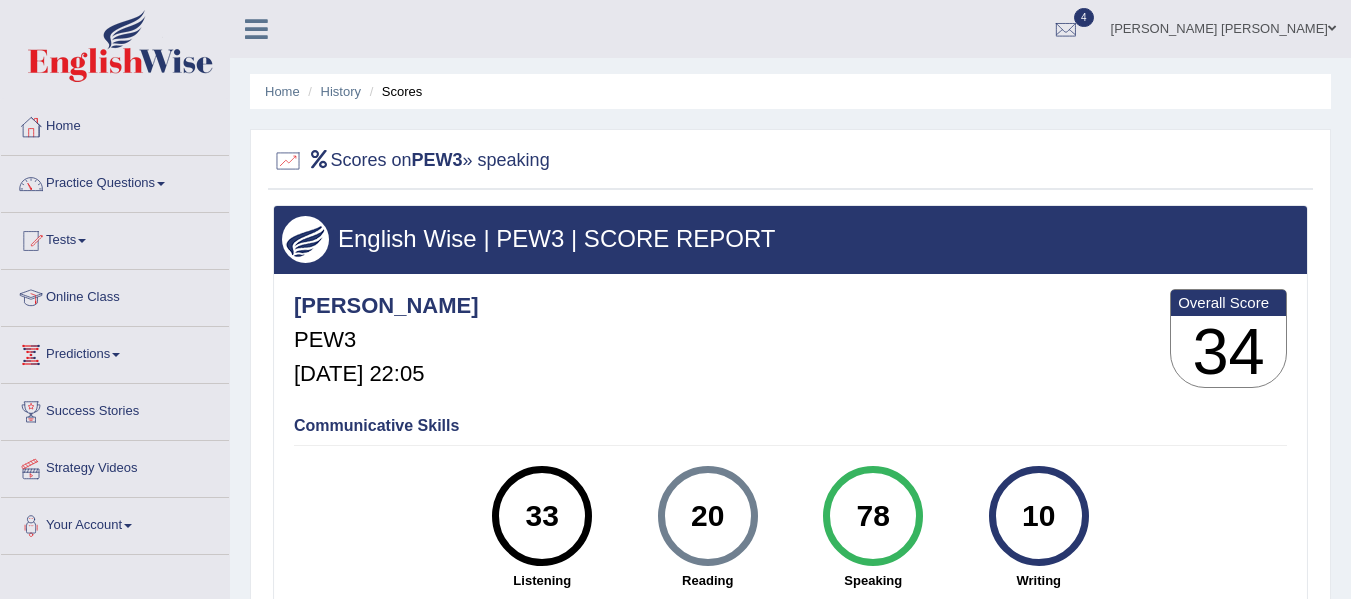 scroll, scrollTop: 0, scrollLeft: 0, axis: both 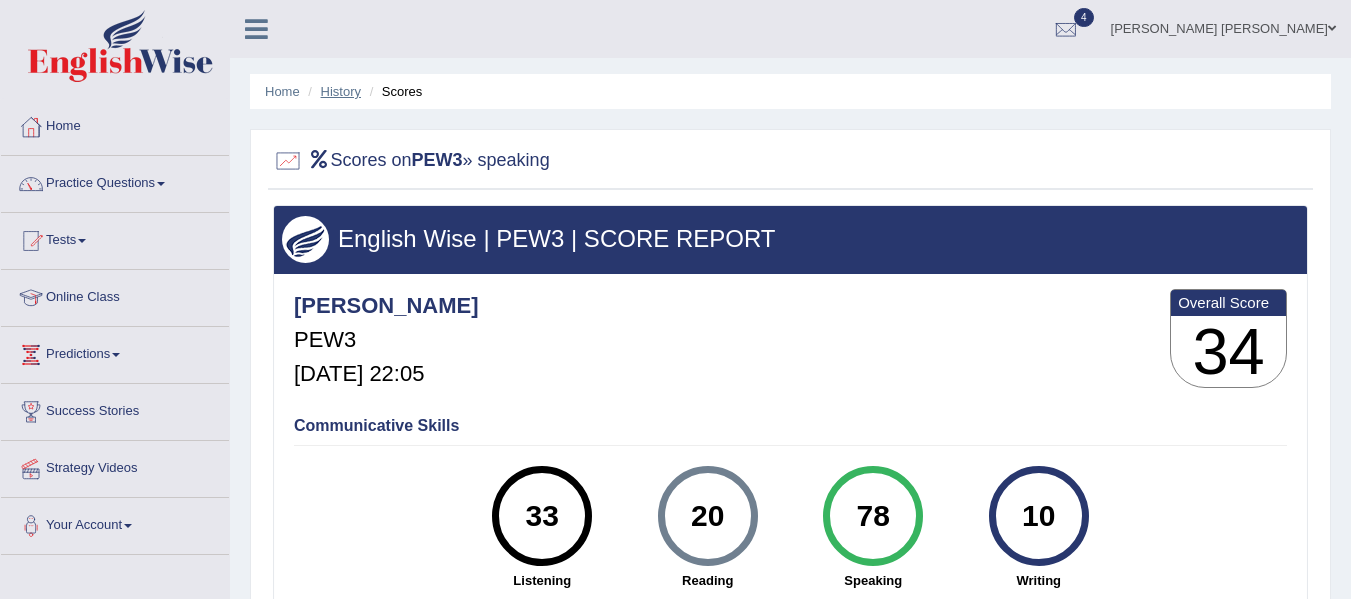 click on "History" at bounding box center (341, 91) 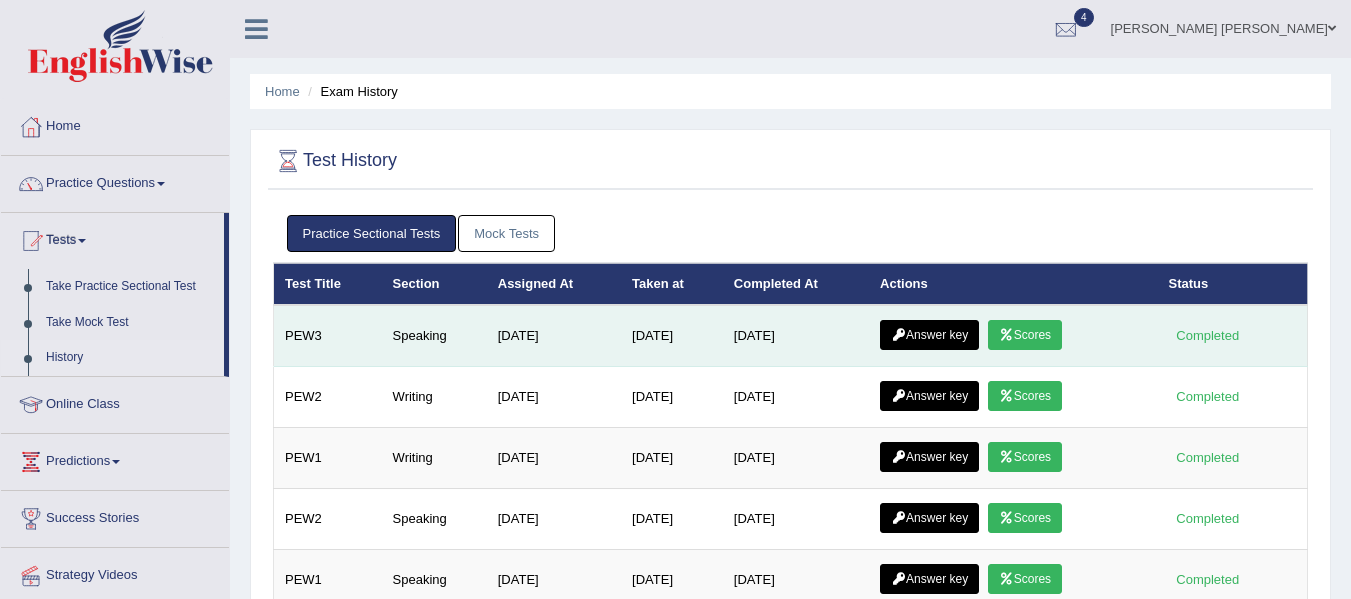 scroll, scrollTop: 0, scrollLeft: 0, axis: both 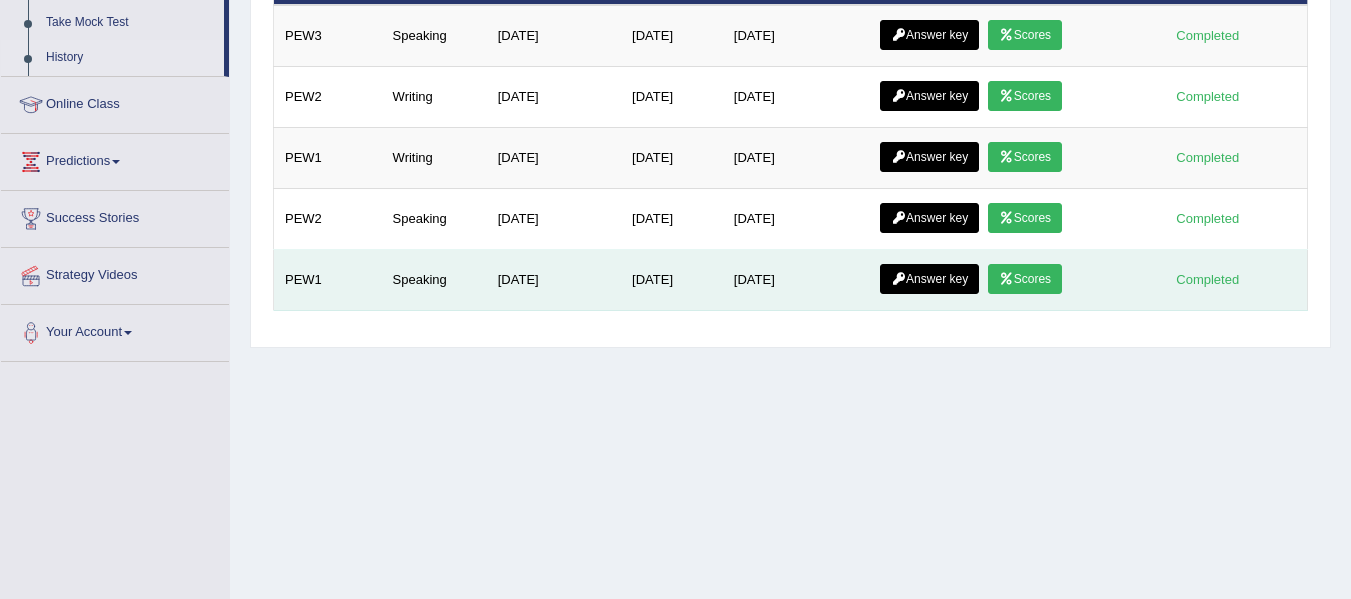 click on "Scores" at bounding box center [1025, 279] 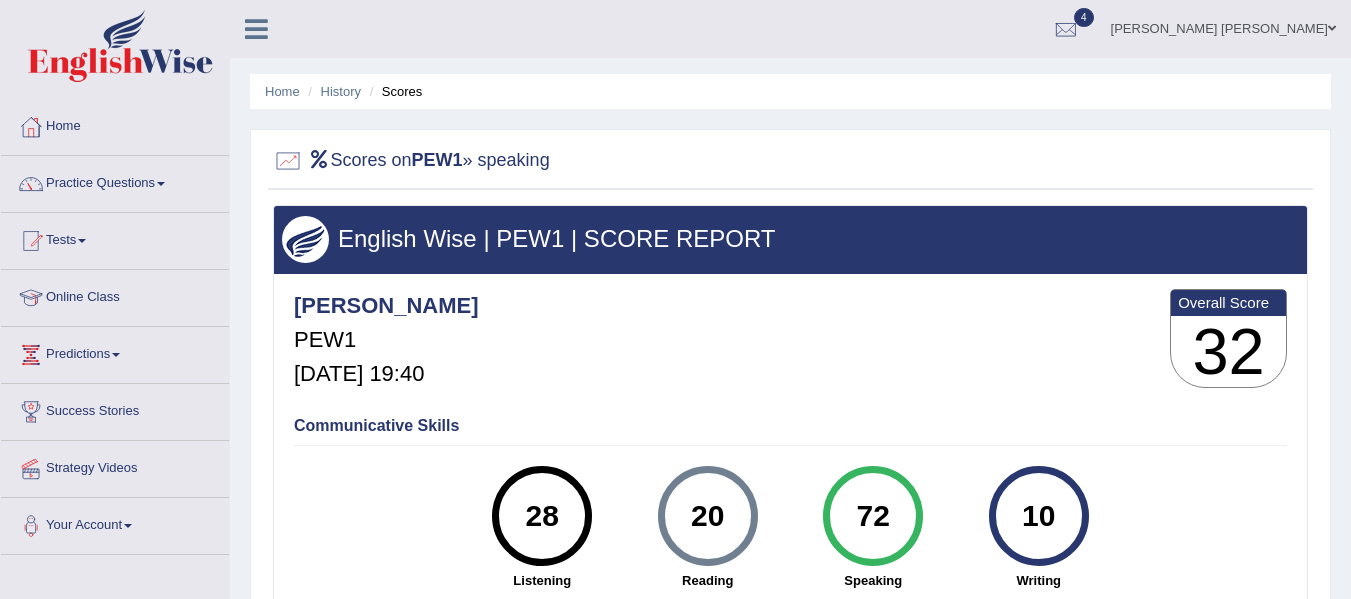 scroll, scrollTop: 0, scrollLeft: 0, axis: both 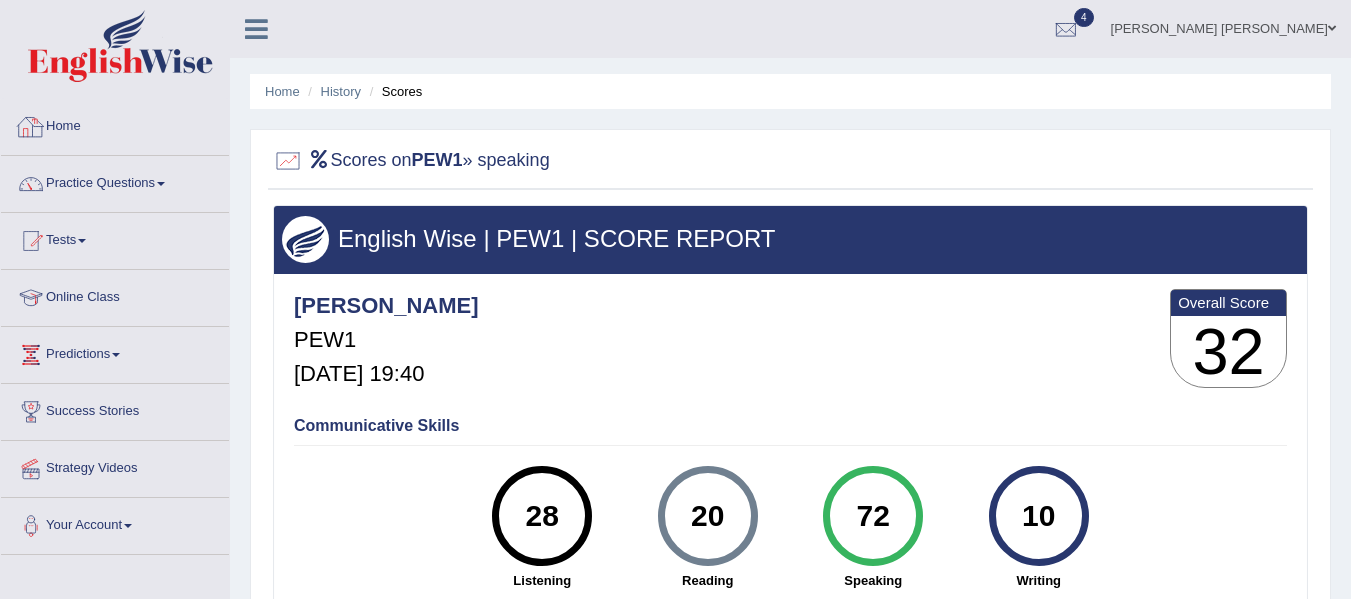 click on "Home" at bounding box center [115, 124] 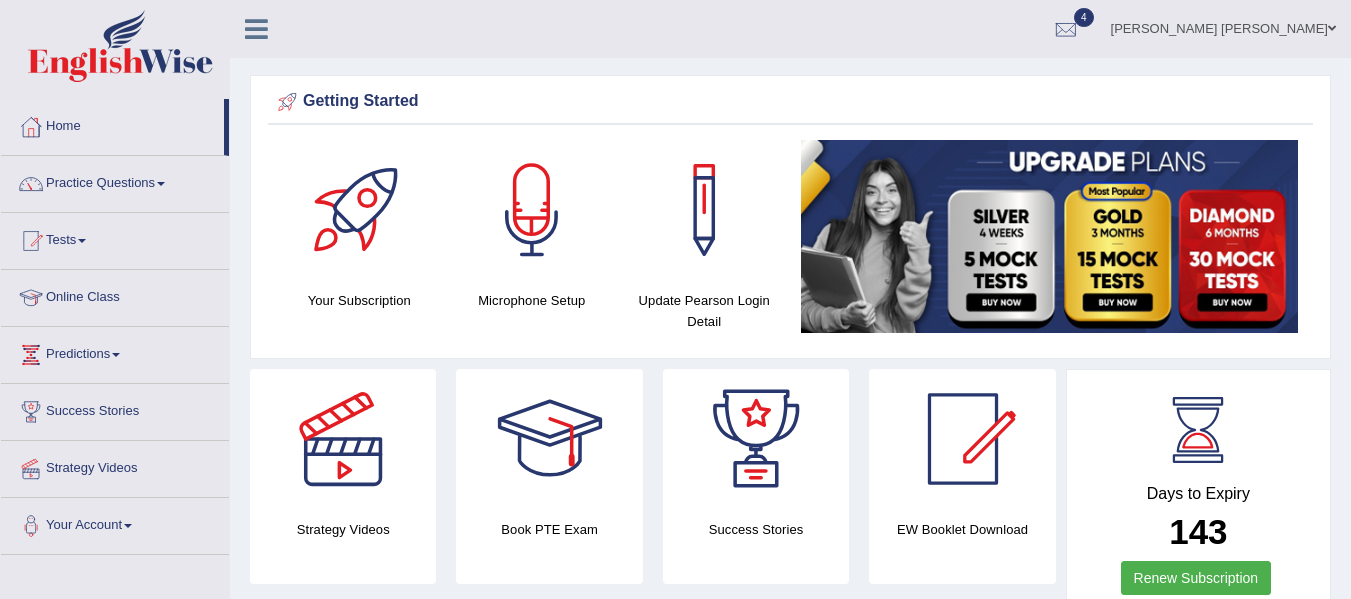 scroll, scrollTop: 0, scrollLeft: 0, axis: both 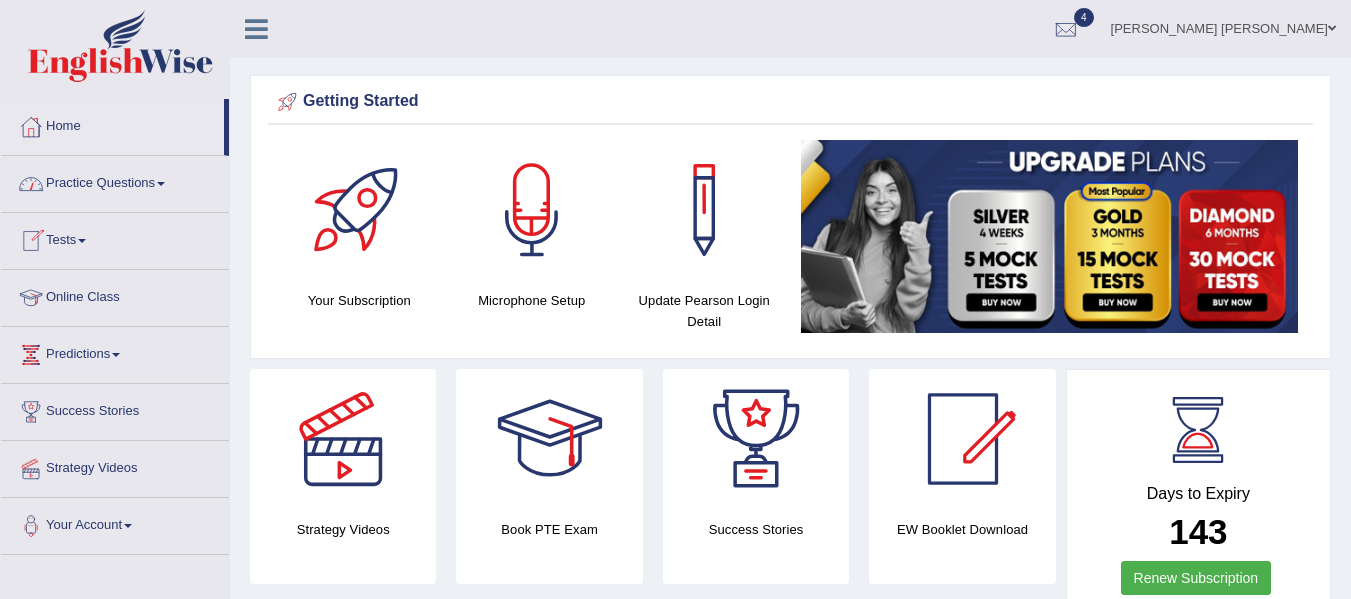 click on "Tests" at bounding box center (115, 238) 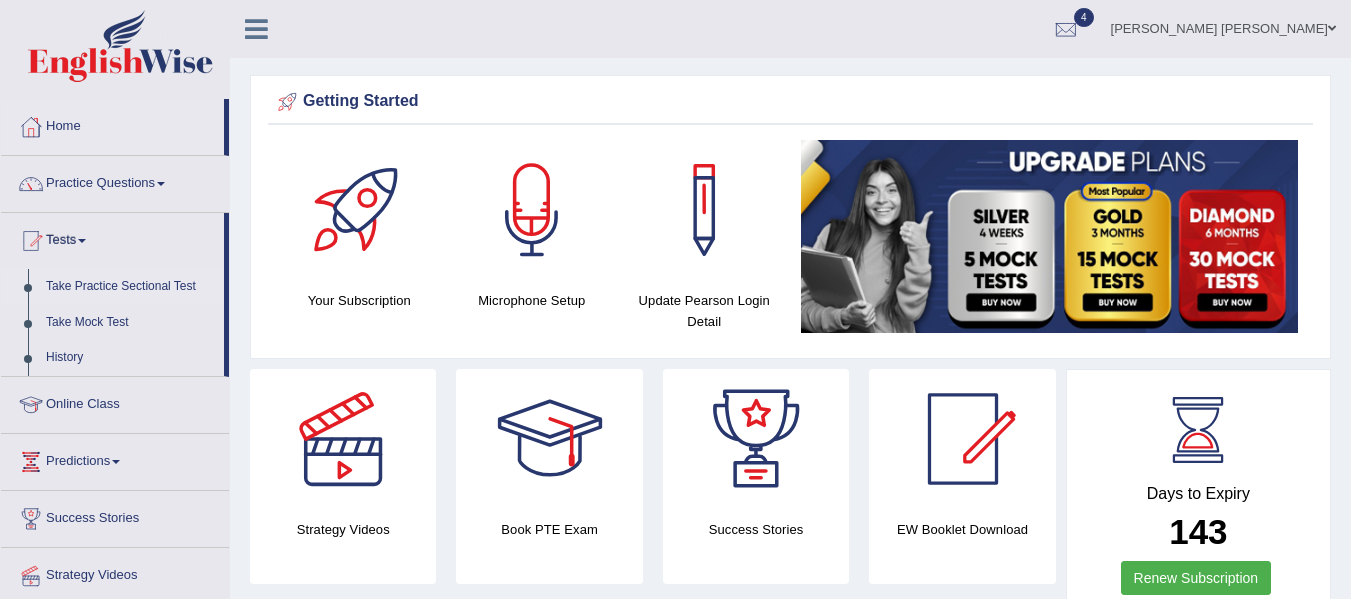 click on "Take Practice Sectional Test" at bounding box center (130, 287) 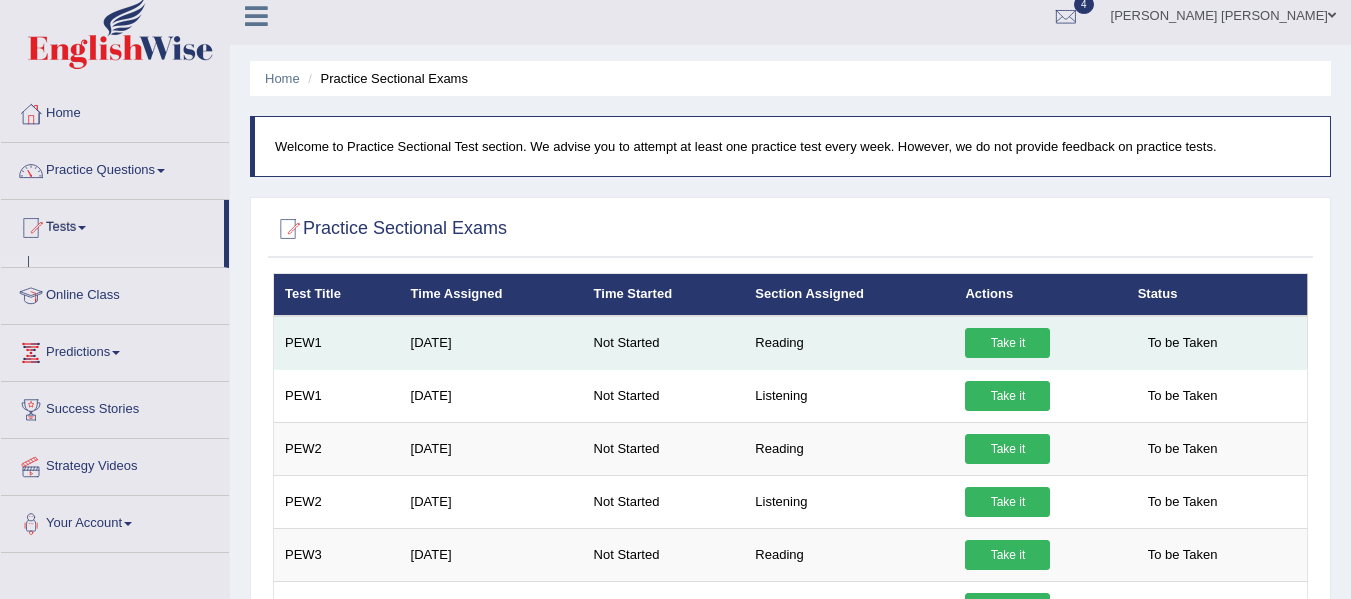 scroll, scrollTop: 150, scrollLeft: 0, axis: vertical 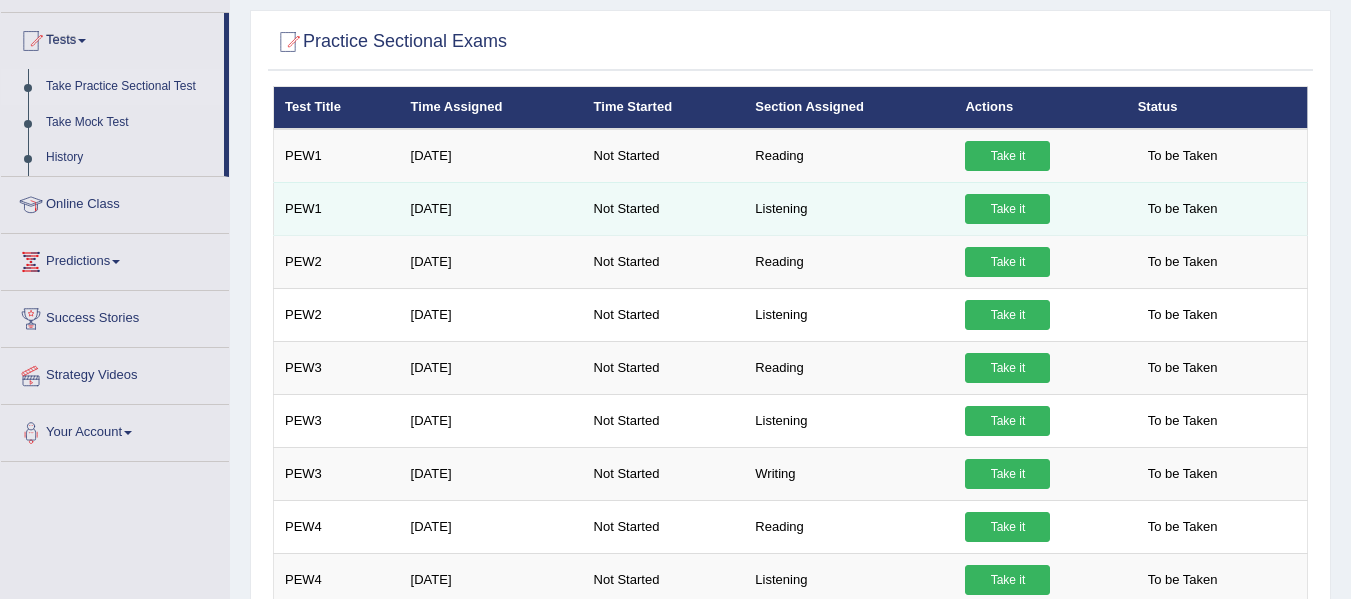 click on "Take it" at bounding box center [1007, 209] 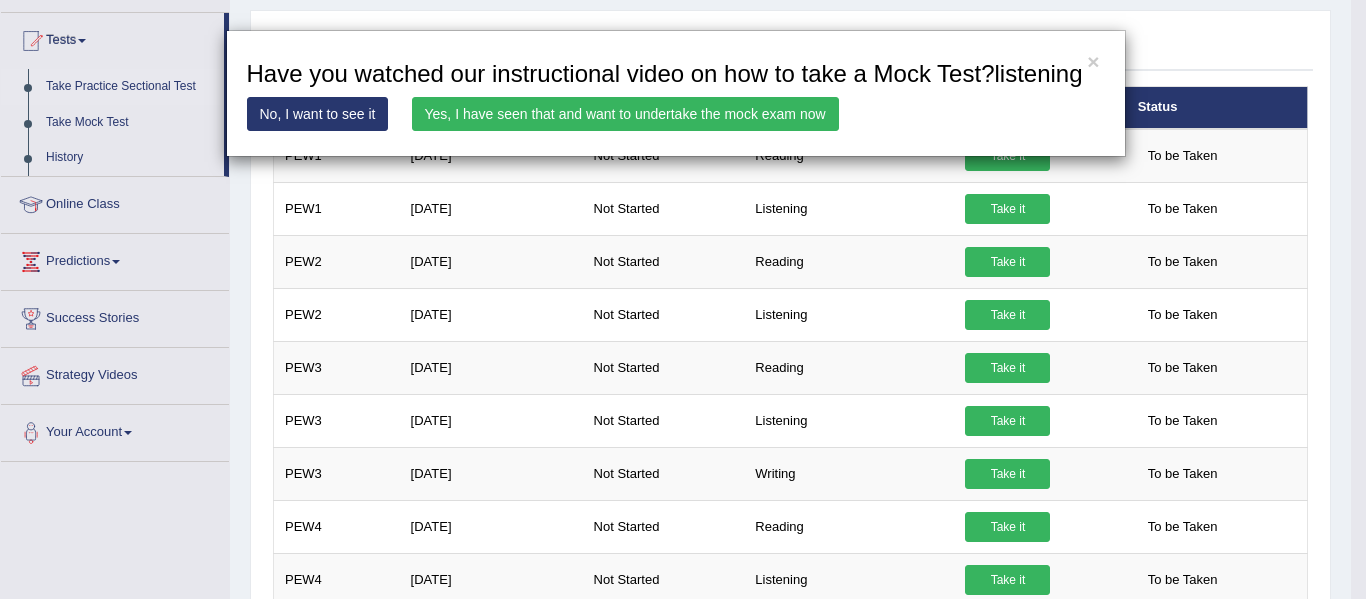 click on "Yes, I have seen that and want to undertake the mock exam now" at bounding box center (625, 114) 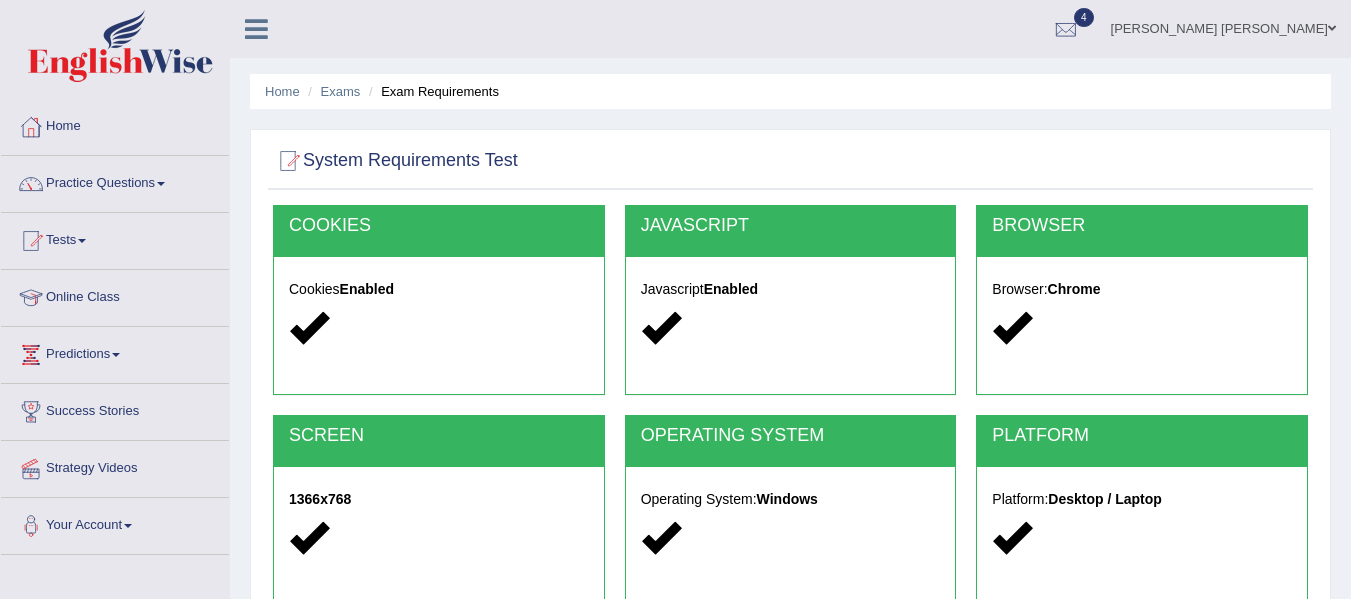 scroll, scrollTop: 0, scrollLeft: 0, axis: both 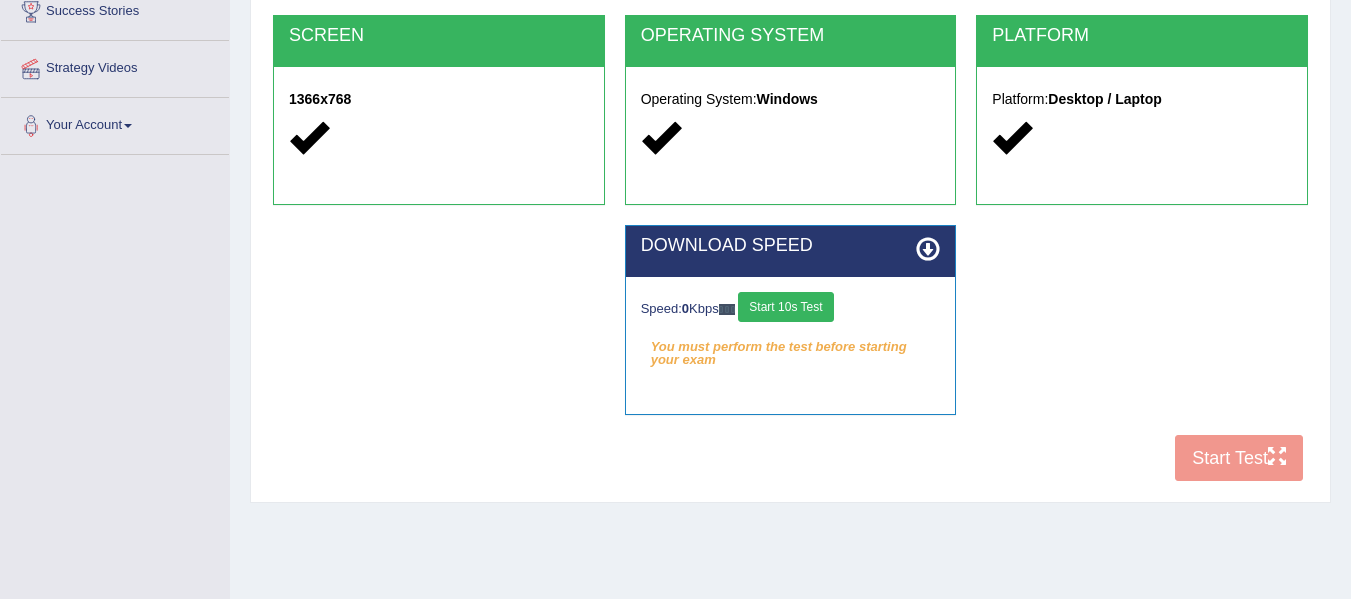 click on "Start 10s Test" at bounding box center [785, 307] 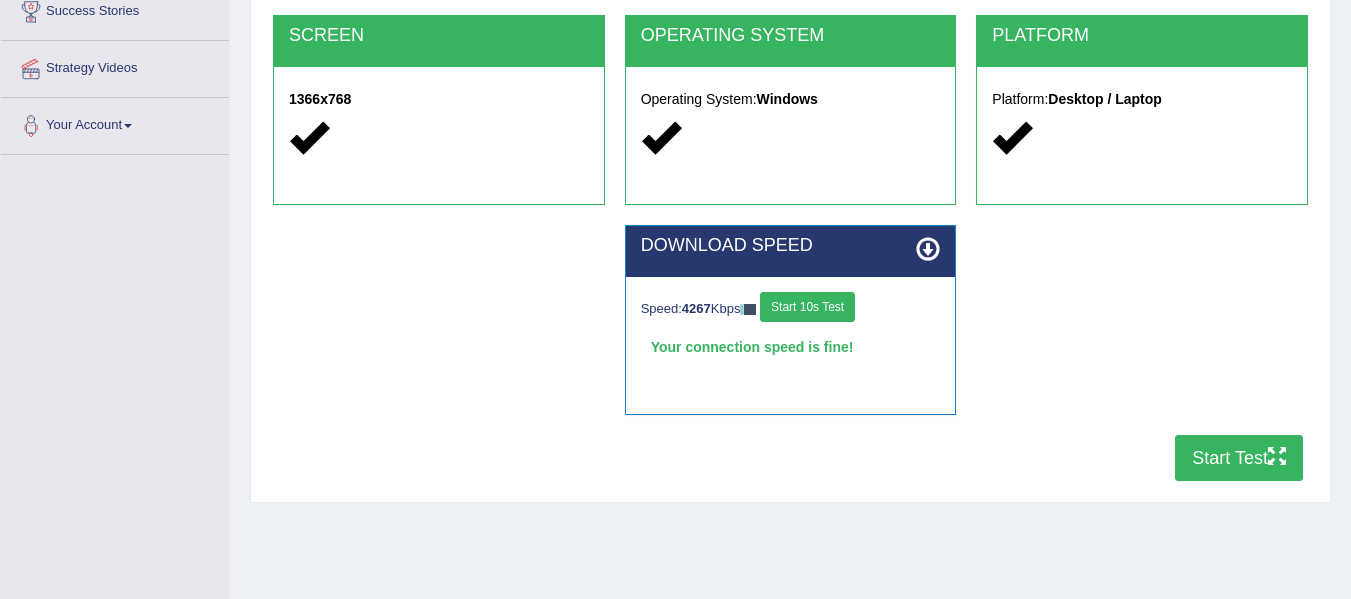 click on "Start Test" at bounding box center [1239, 458] 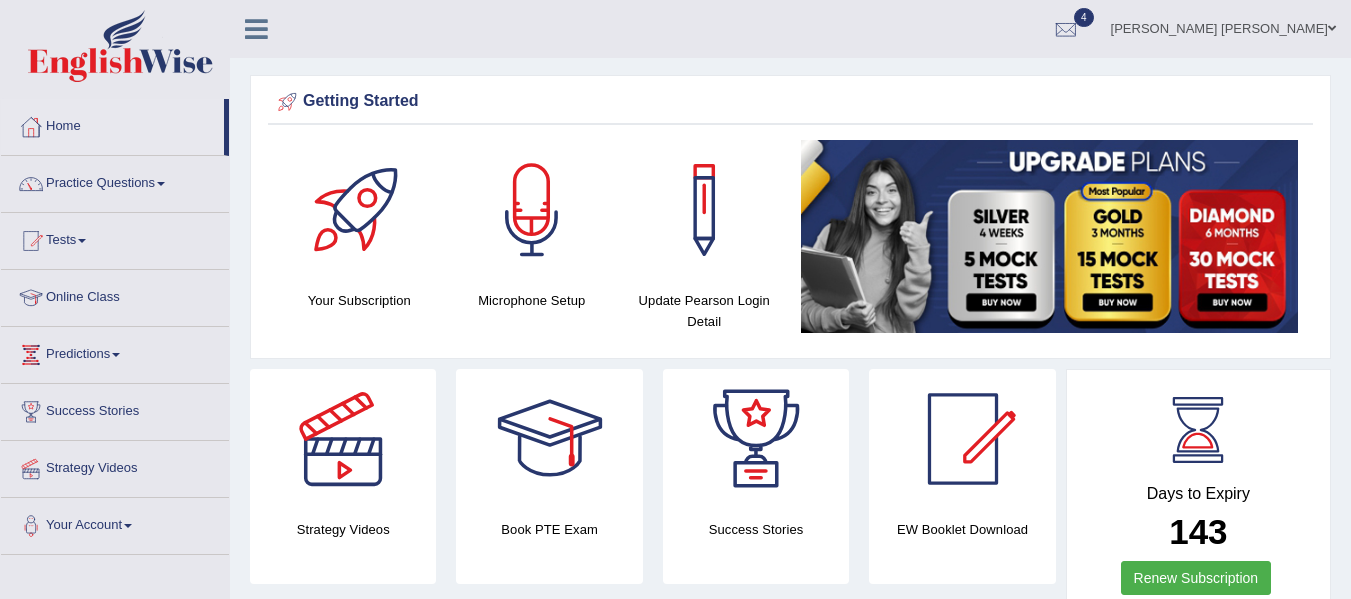 scroll, scrollTop: 0, scrollLeft: 0, axis: both 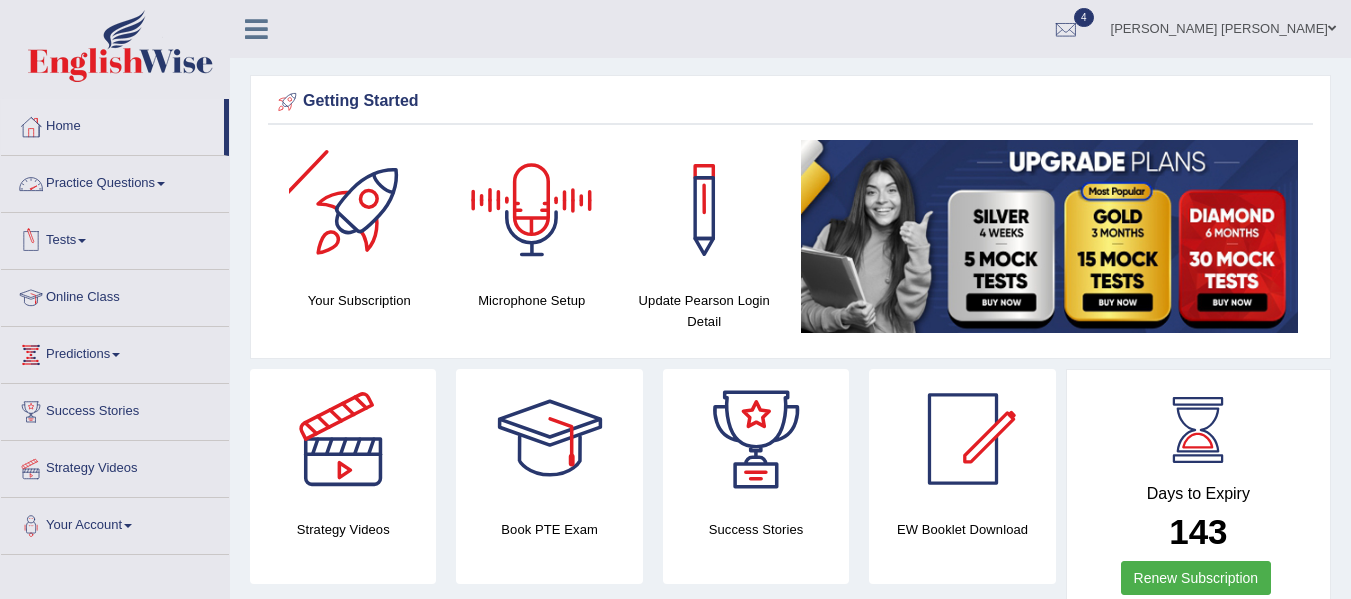 click on "Tests" at bounding box center [115, 238] 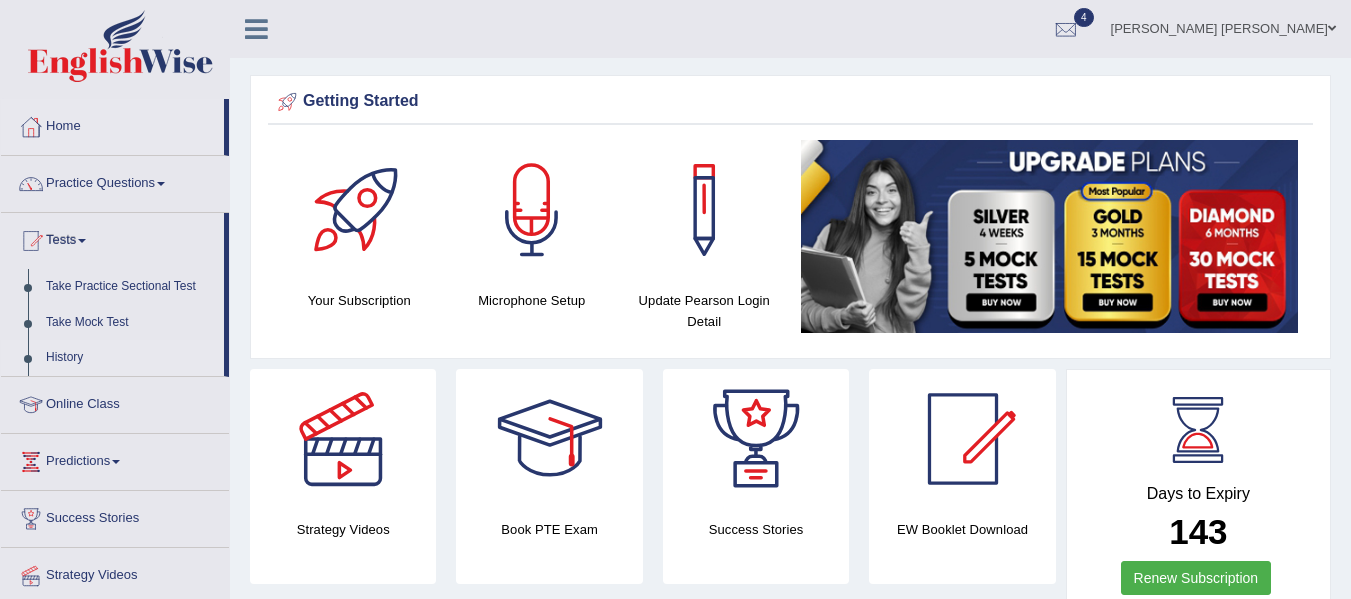 click on "History" at bounding box center [130, 358] 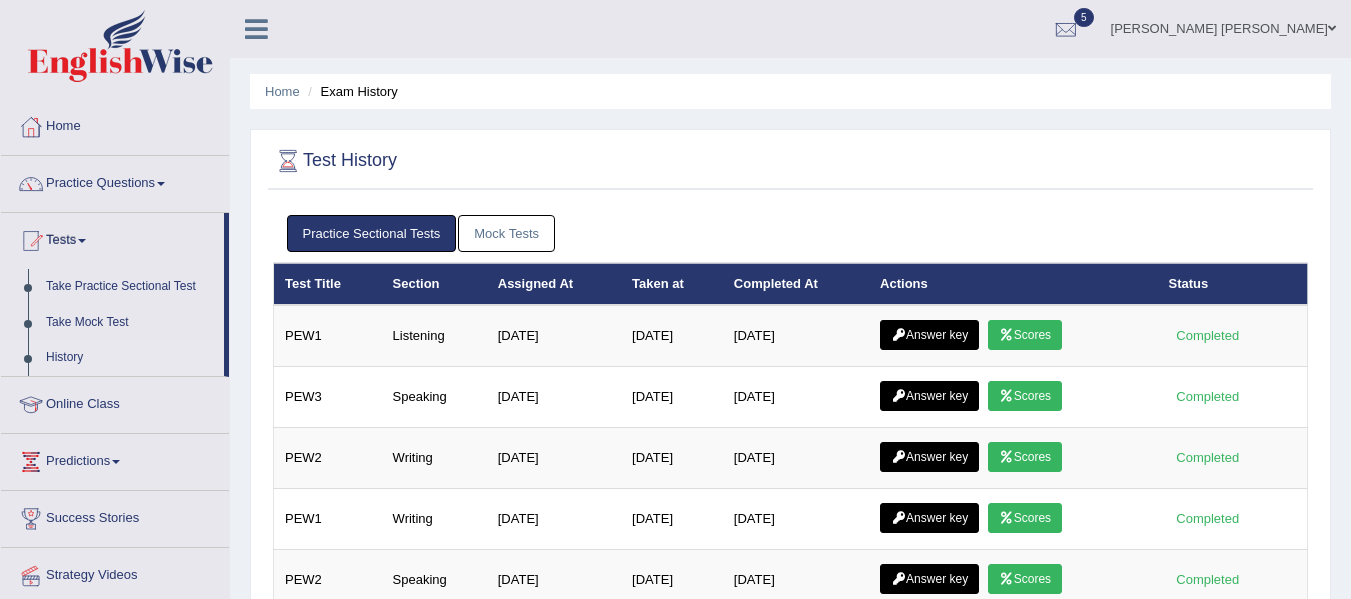 scroll, scrollTop: 0, scrollLeft: 0, axis: both 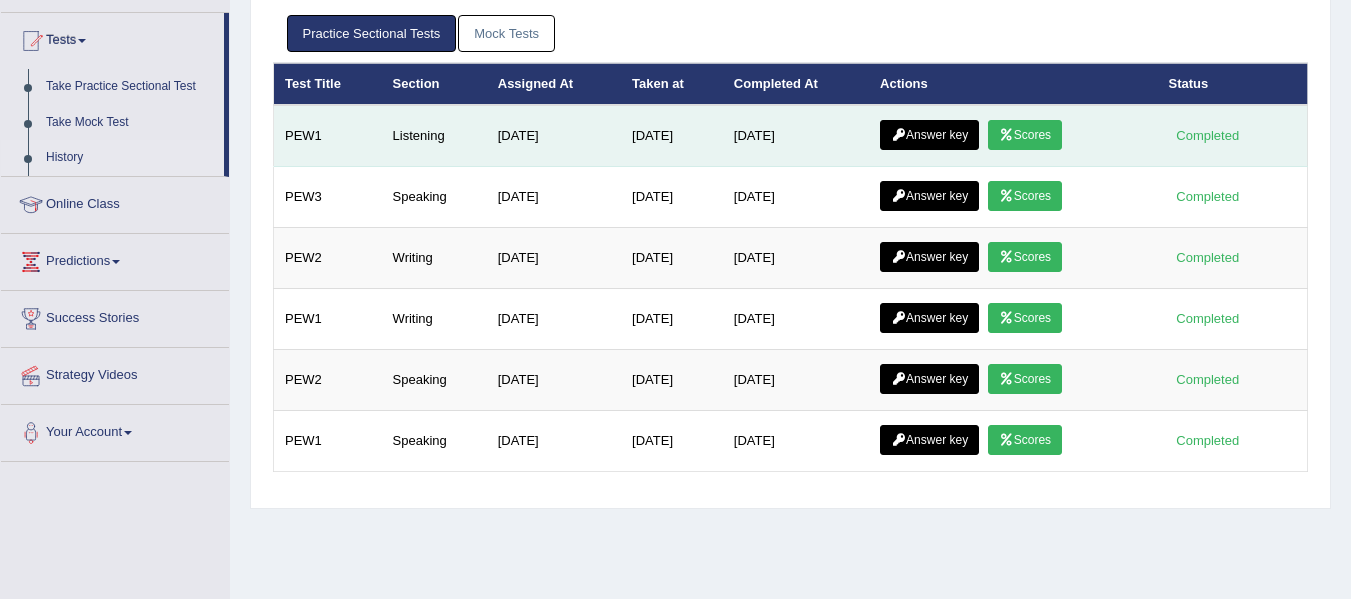 click on "Scores" at bounding box center (1025, 135) 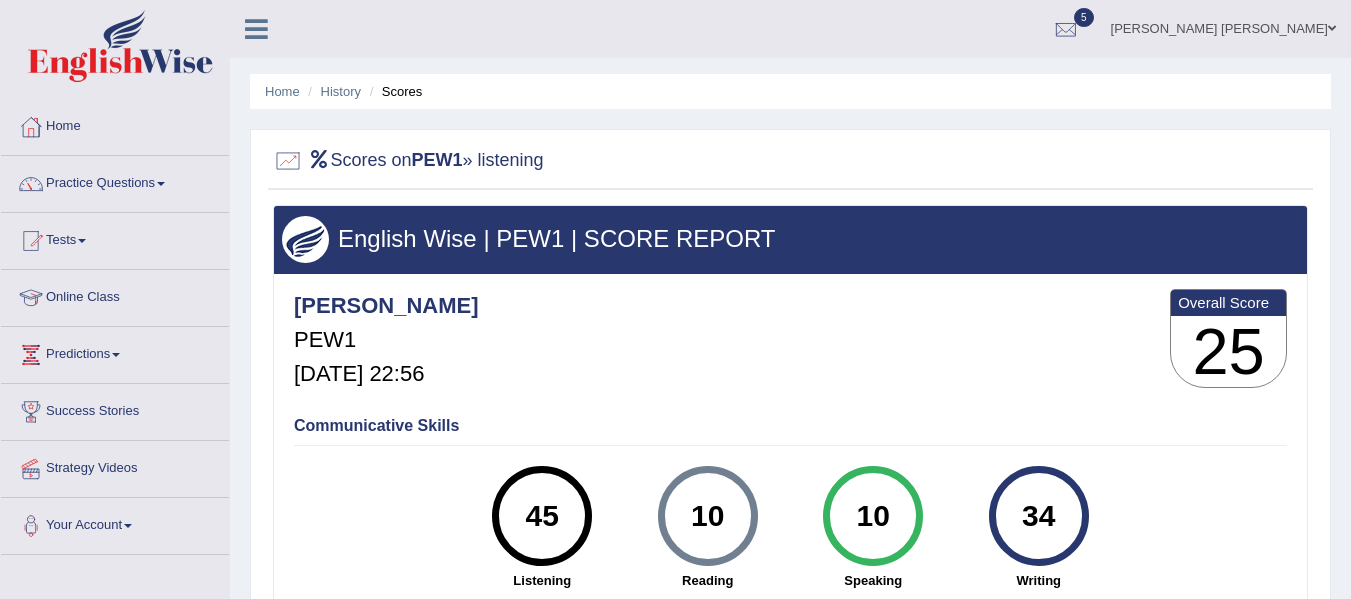 scroll, scrollTop: 0, scrollLeft: 0, axis: both 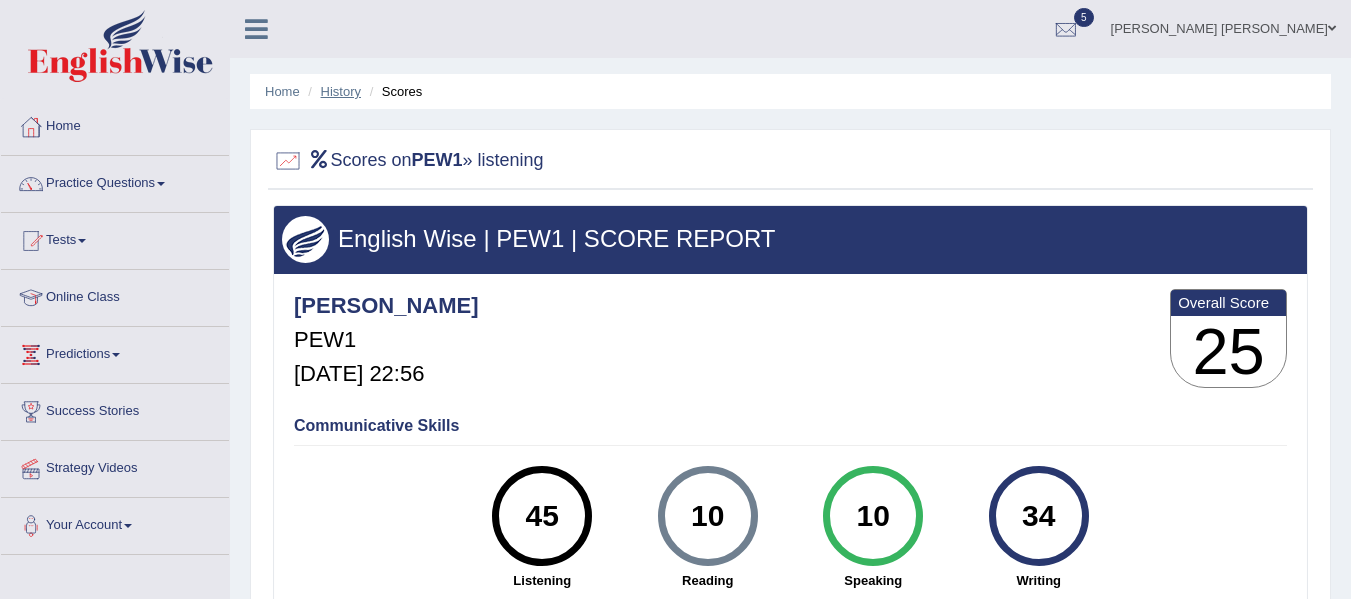 click on "History" at bounding box center (341, 91) 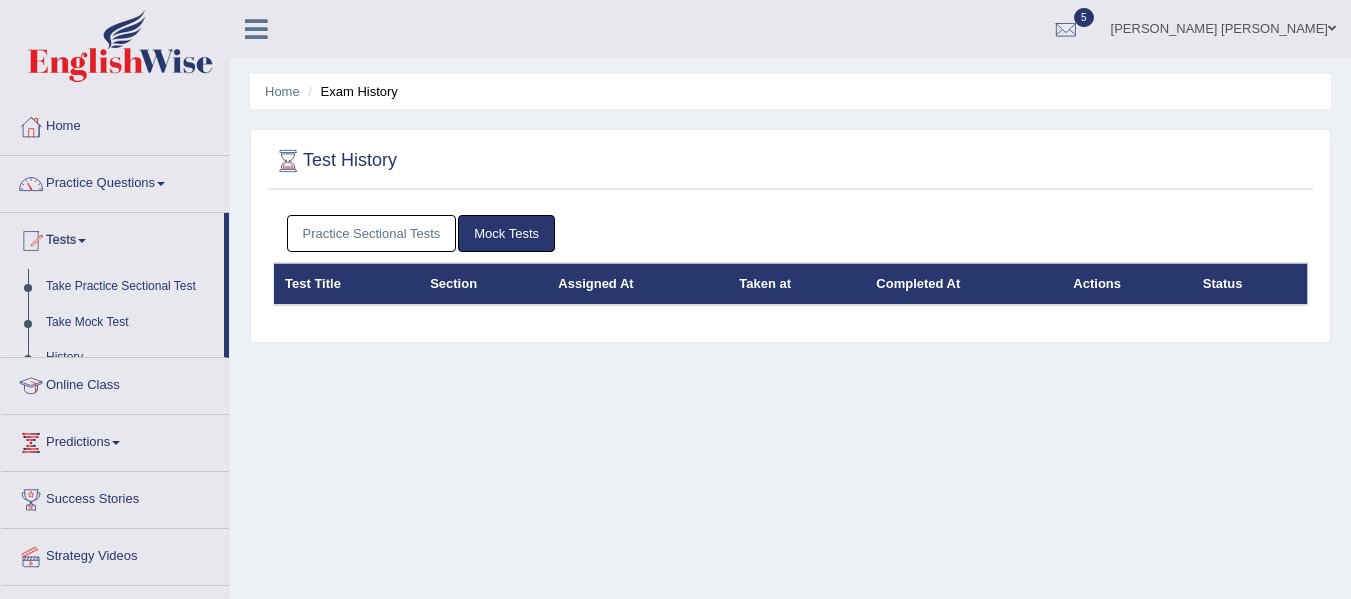 scroll, scrollTop: 0, scrollLeft: 0, axis: both 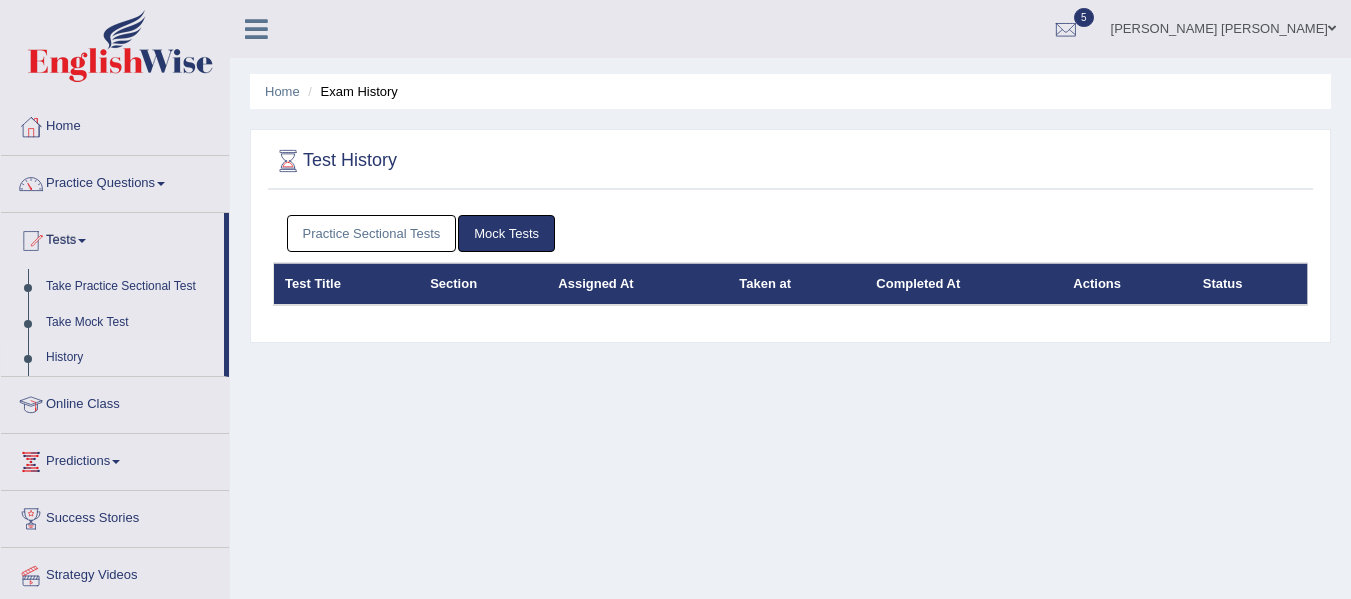 click on "Practice Sectional Tests" at bounding box center (372, 233) 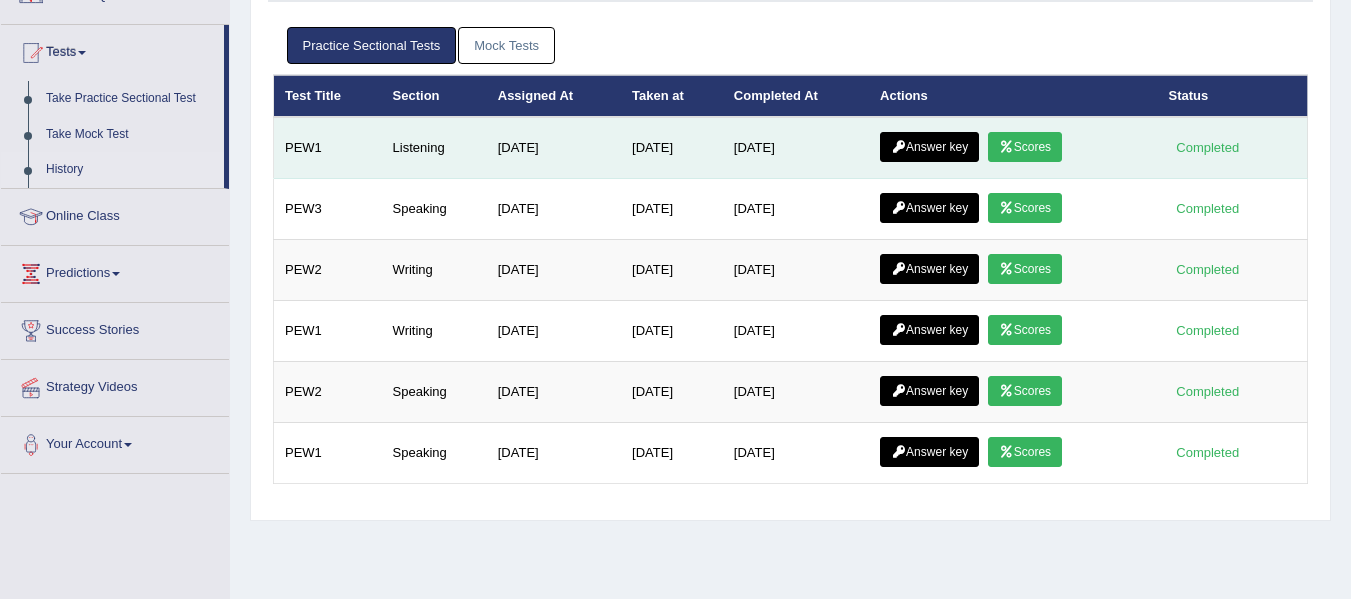 scroll, scrollTop: 200, scrollLeft: 0, axis: vertical 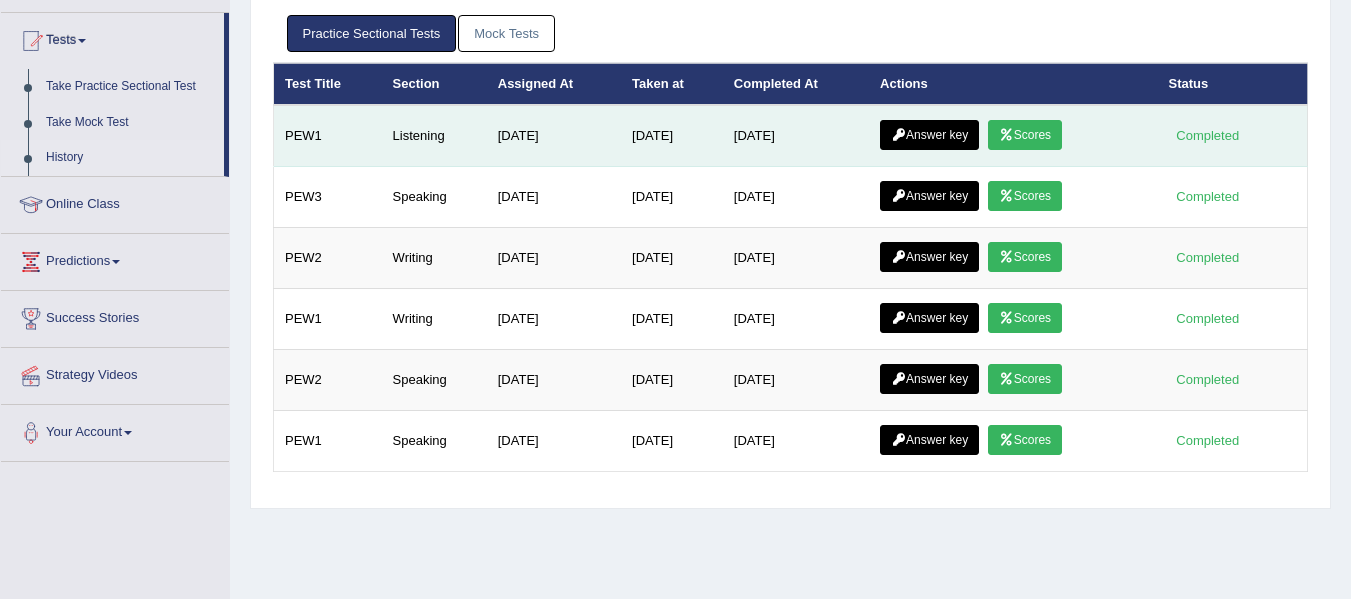 click on "Answer key" at bounding box center (929, 135) 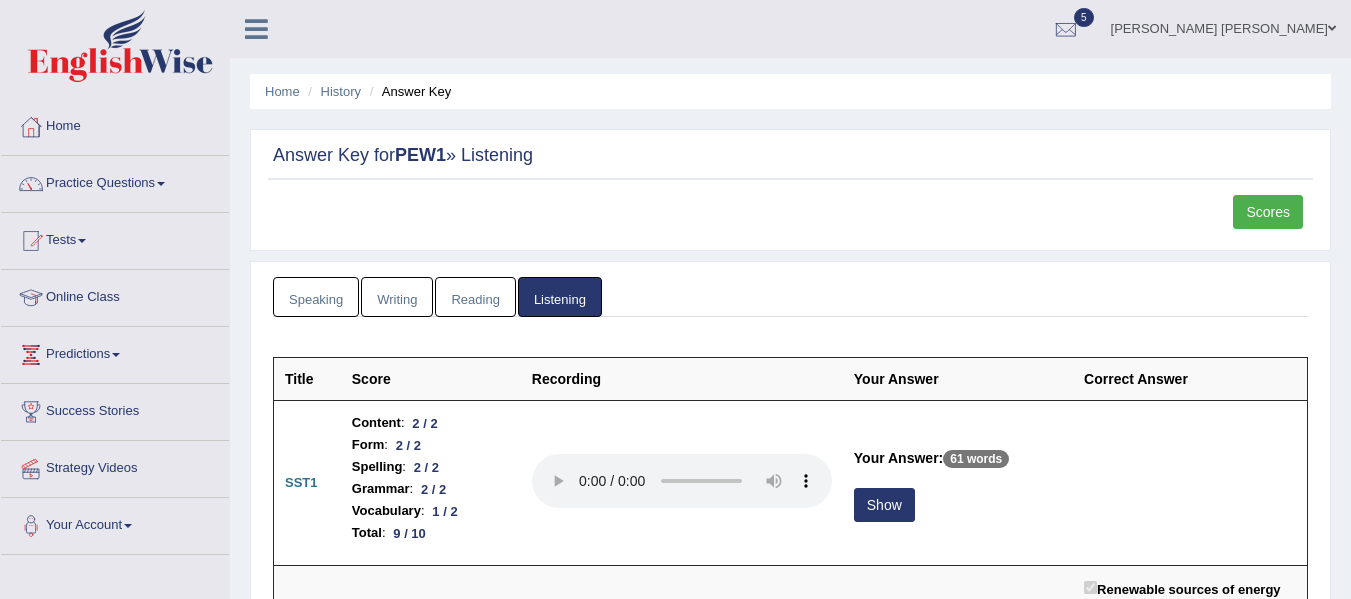 scroll, scrollTop: 0, scrollLeft: 0, axis: both 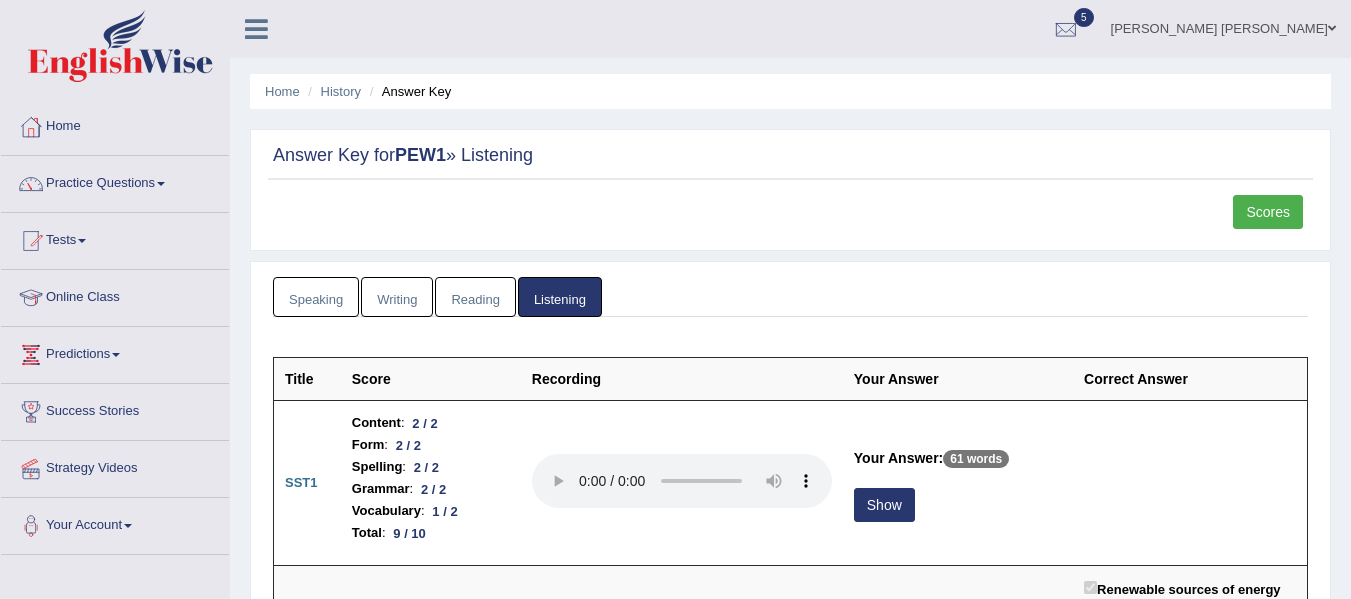 click on "Scores" at bounding box center [1268, 212] 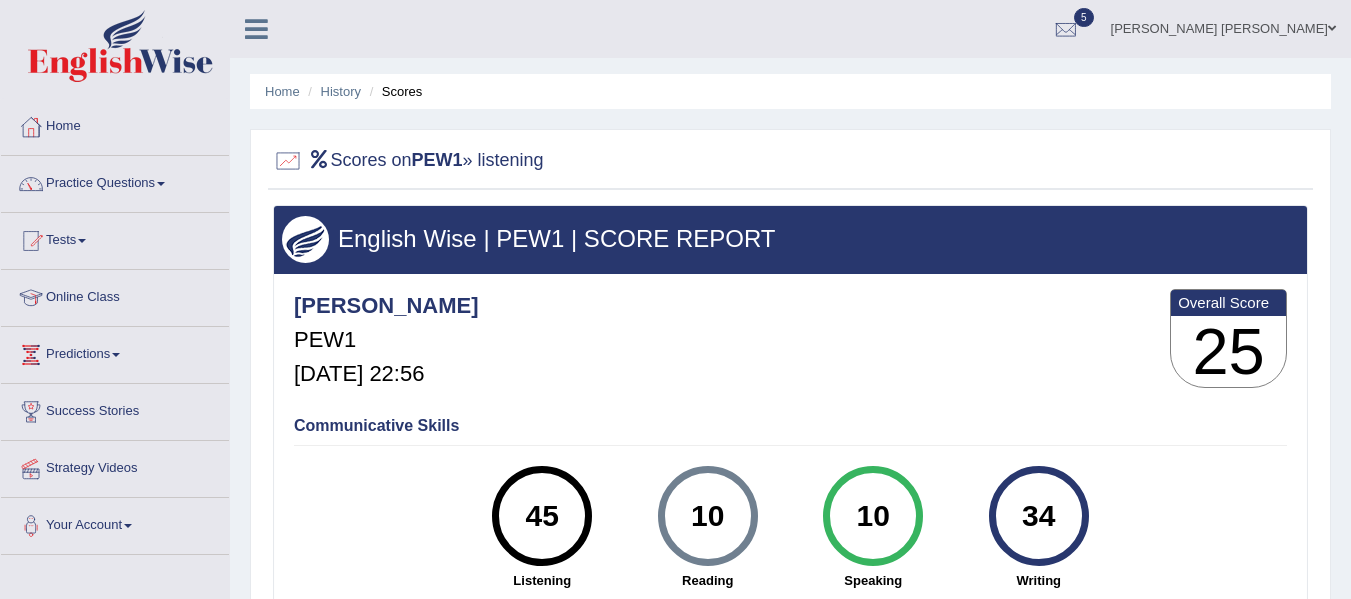scroll, scrollTop: 300, scrollLeft: 0, axis: vertical 